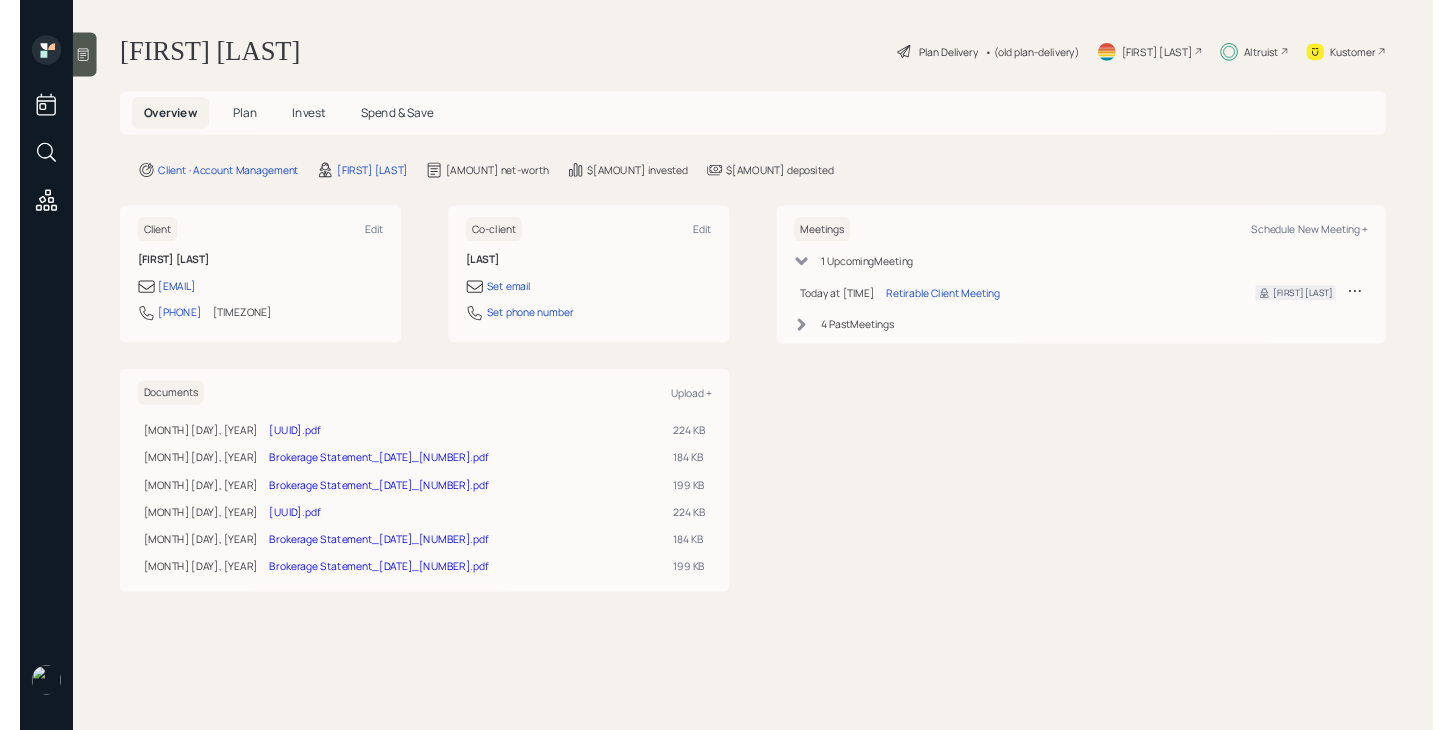 scroll, scrollTop: 0, scrollLeft: 0, axis: both 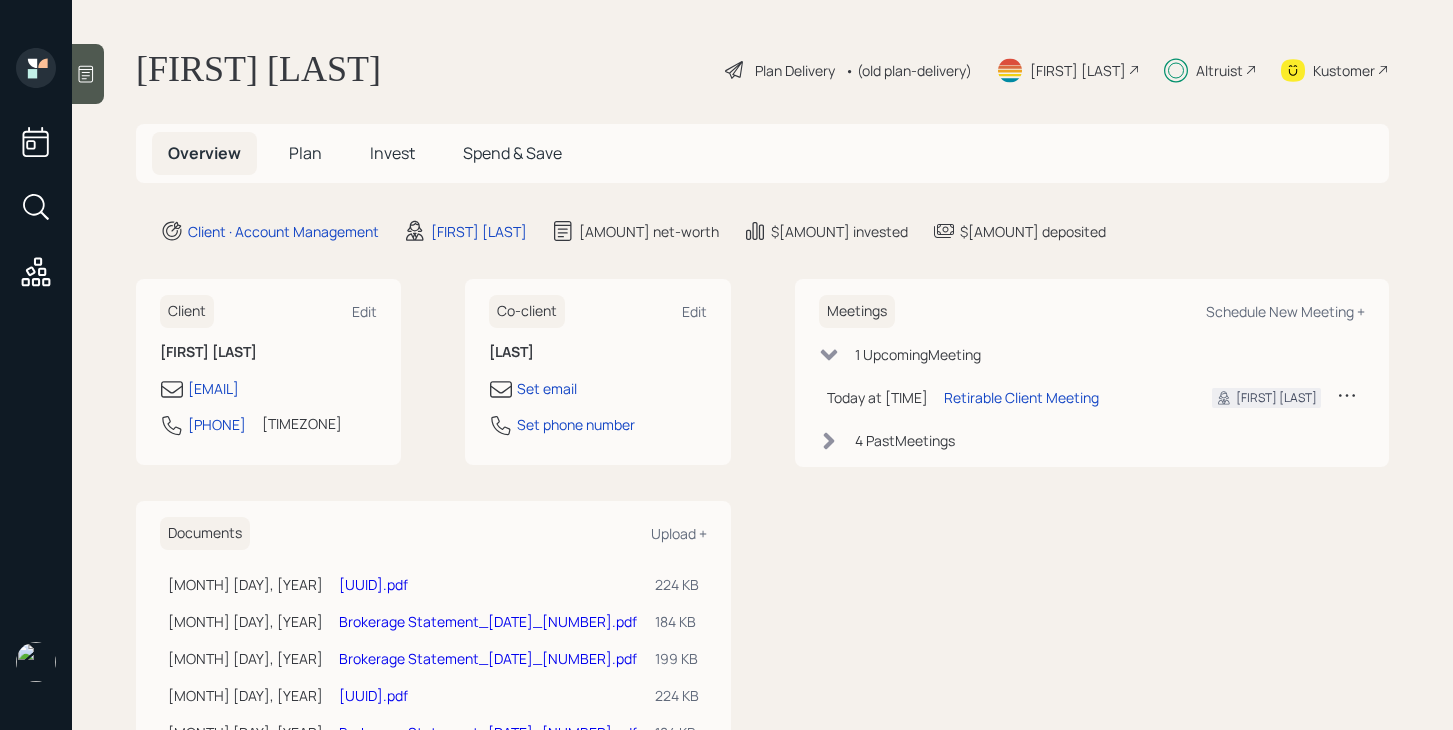 click on "Altruist" at bounding box center (795, 70) 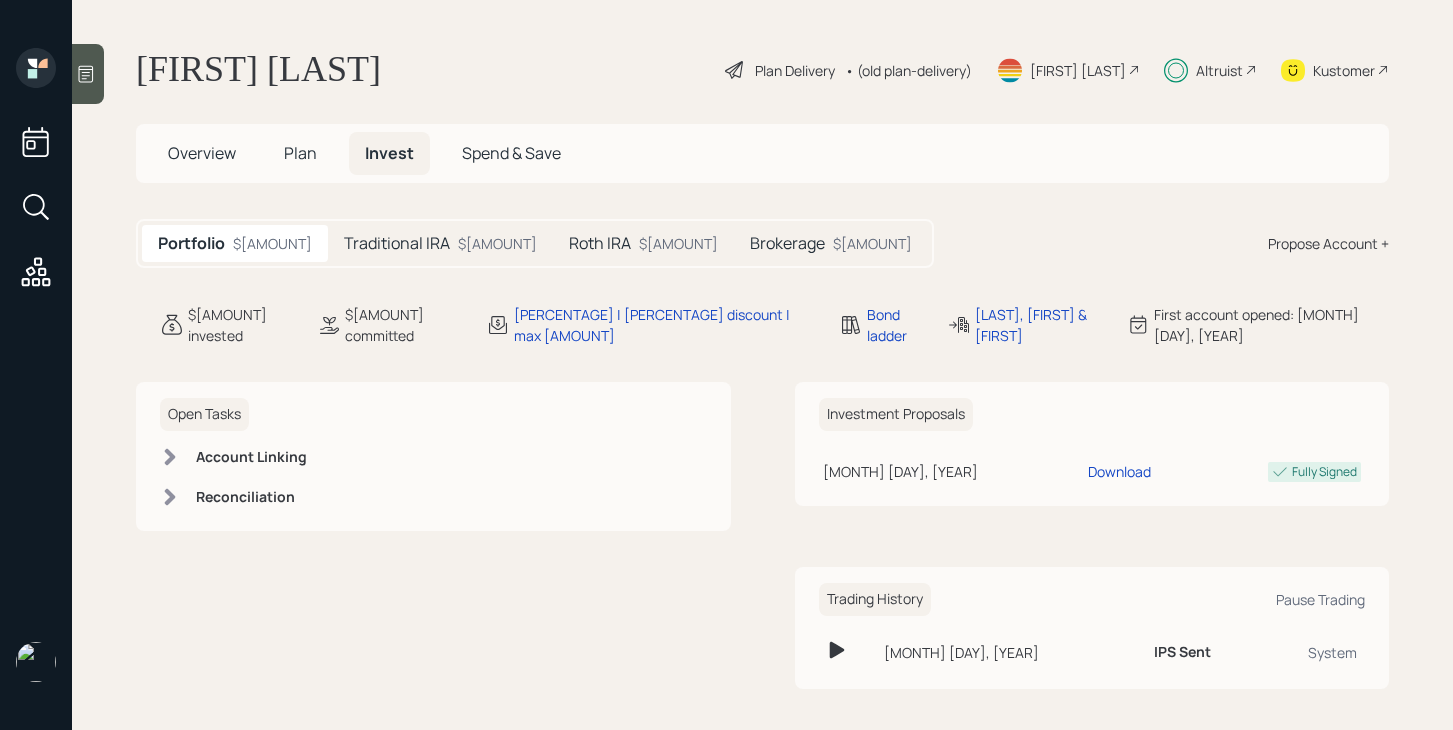 click on "Roth IRA" at bounding box center (397, 243) 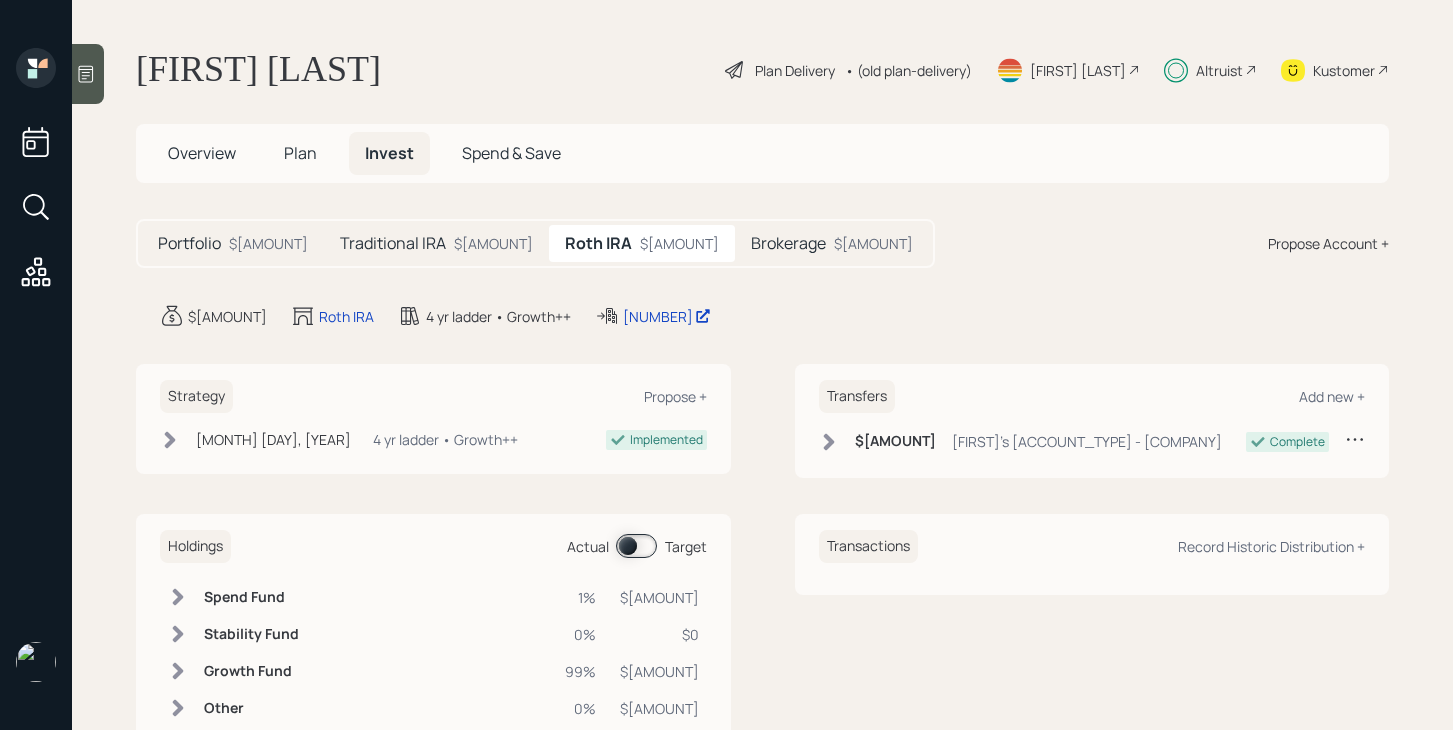 click on "Portfolio $[AMOUNT]" at bounding box center (233, 243) 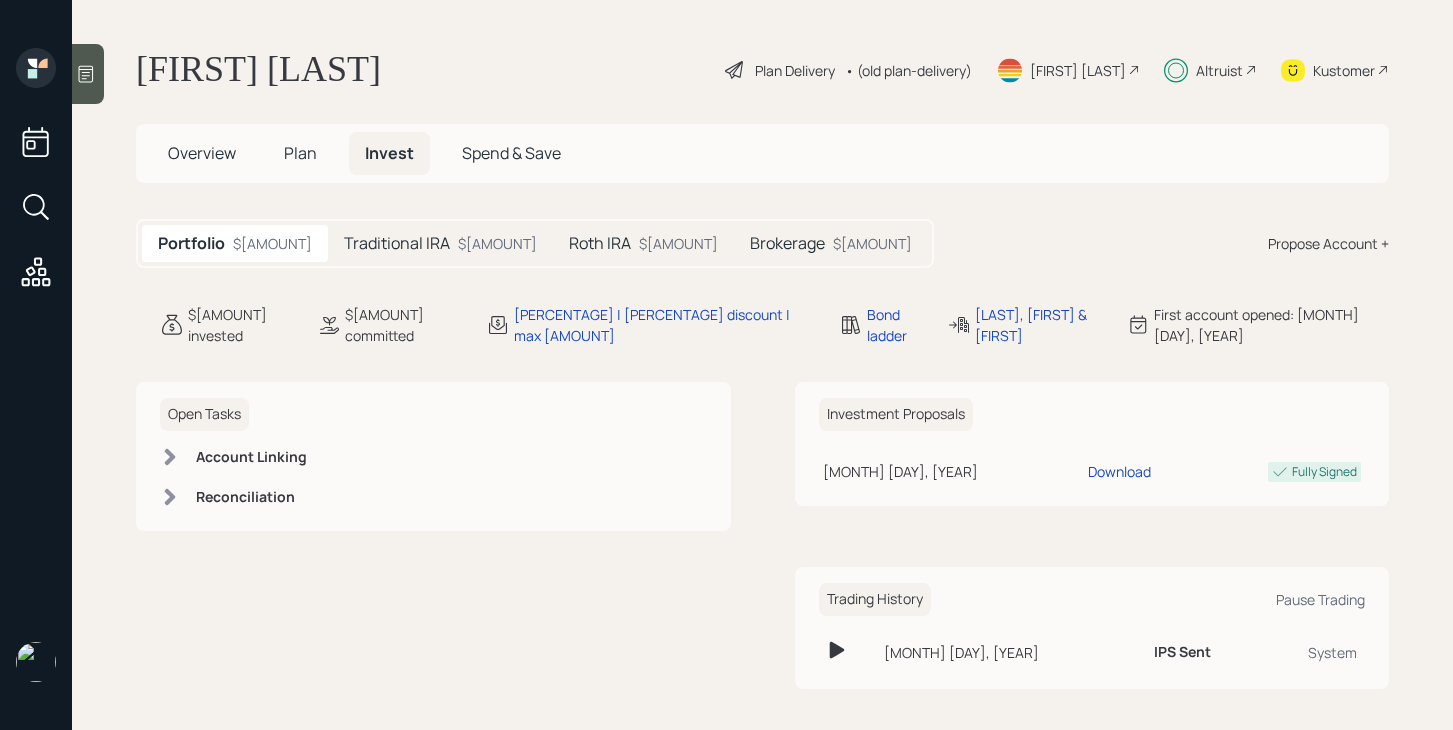 click on "Overview" at bounding box center [202, 153] 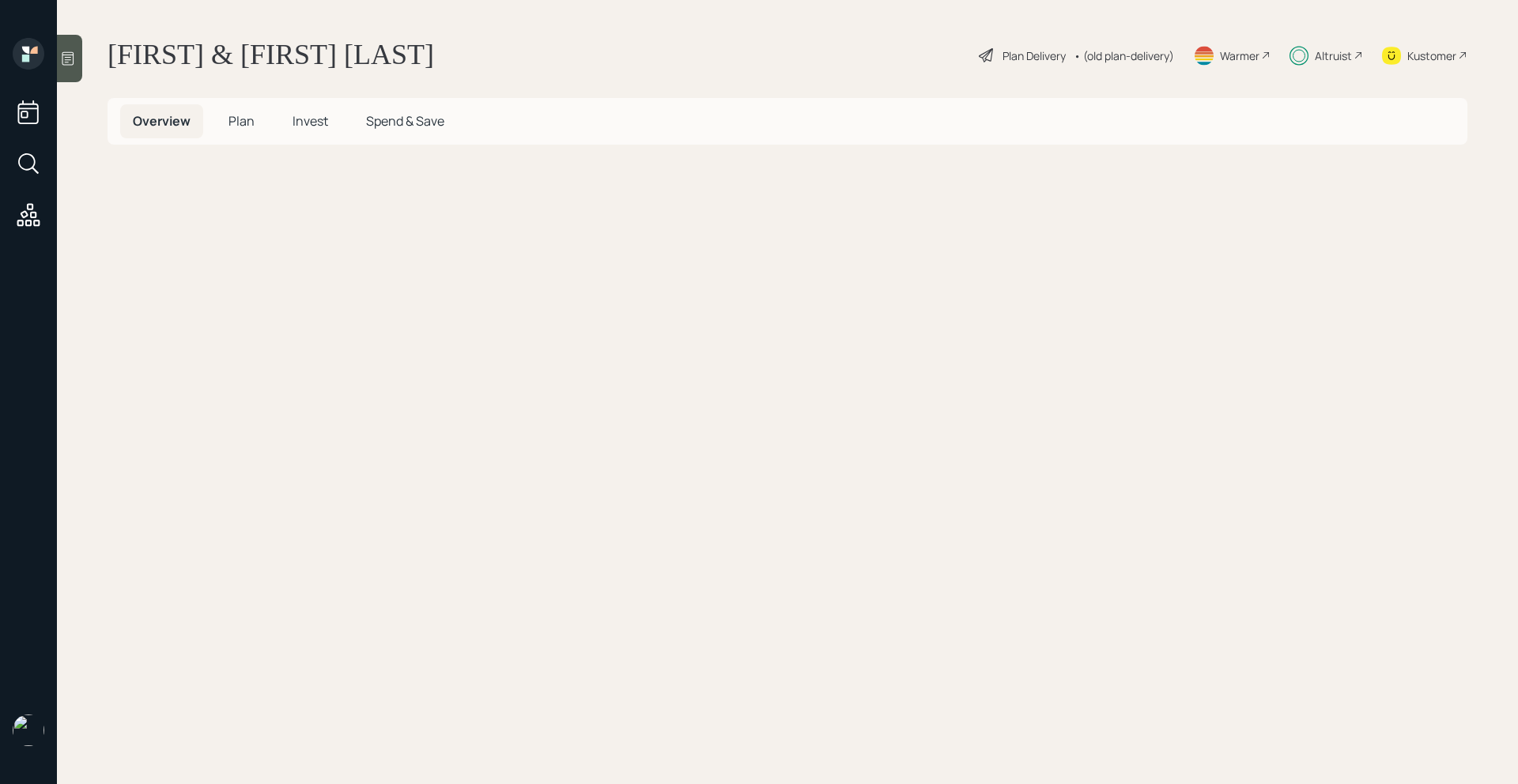 scroll, scrollTop: 0, scrollLeft: 0, axis: both 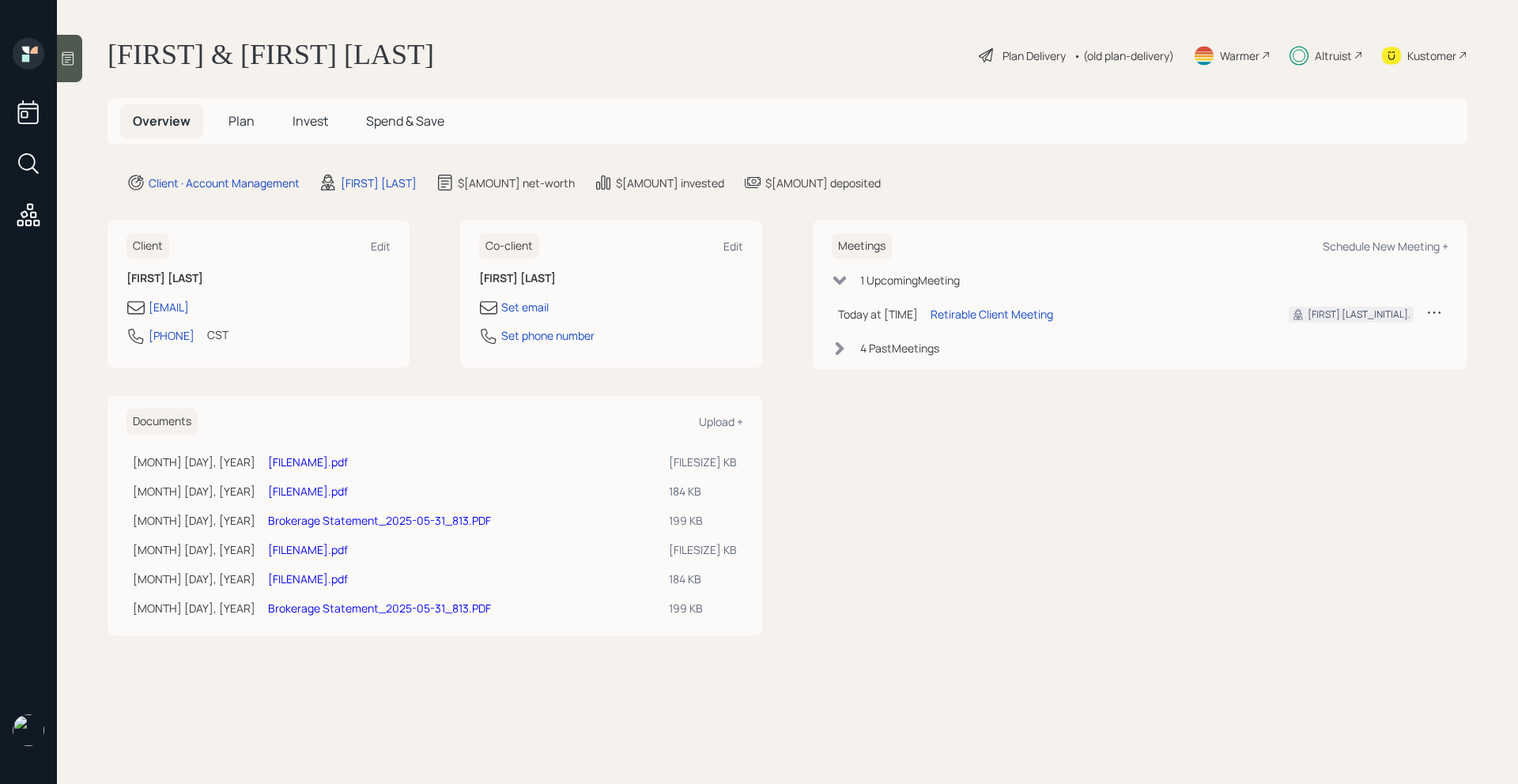 click on "Plan" at bounding box center [241, 121] 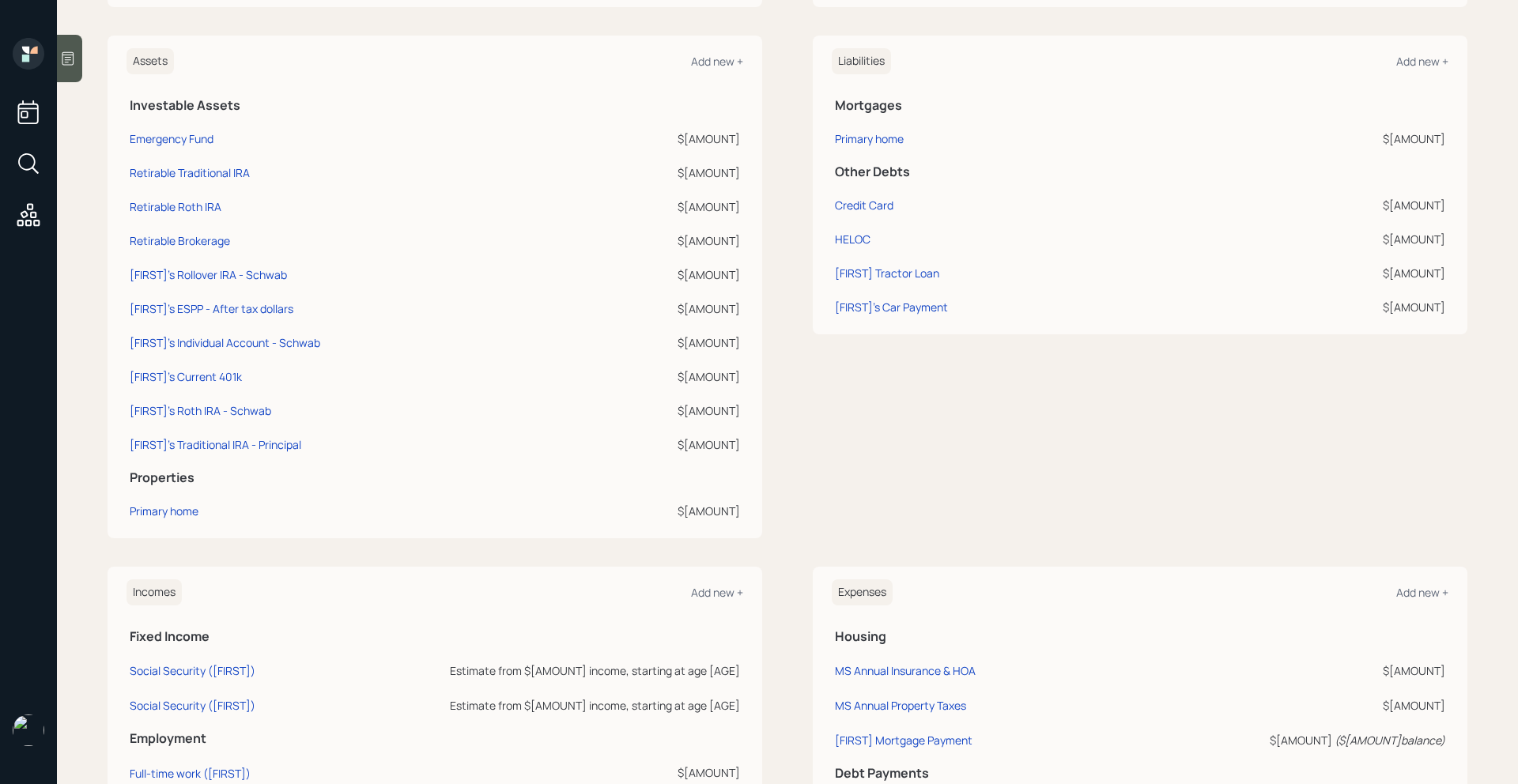 scroll, scrollTop: 0, scrollLeft: 0, axis: both 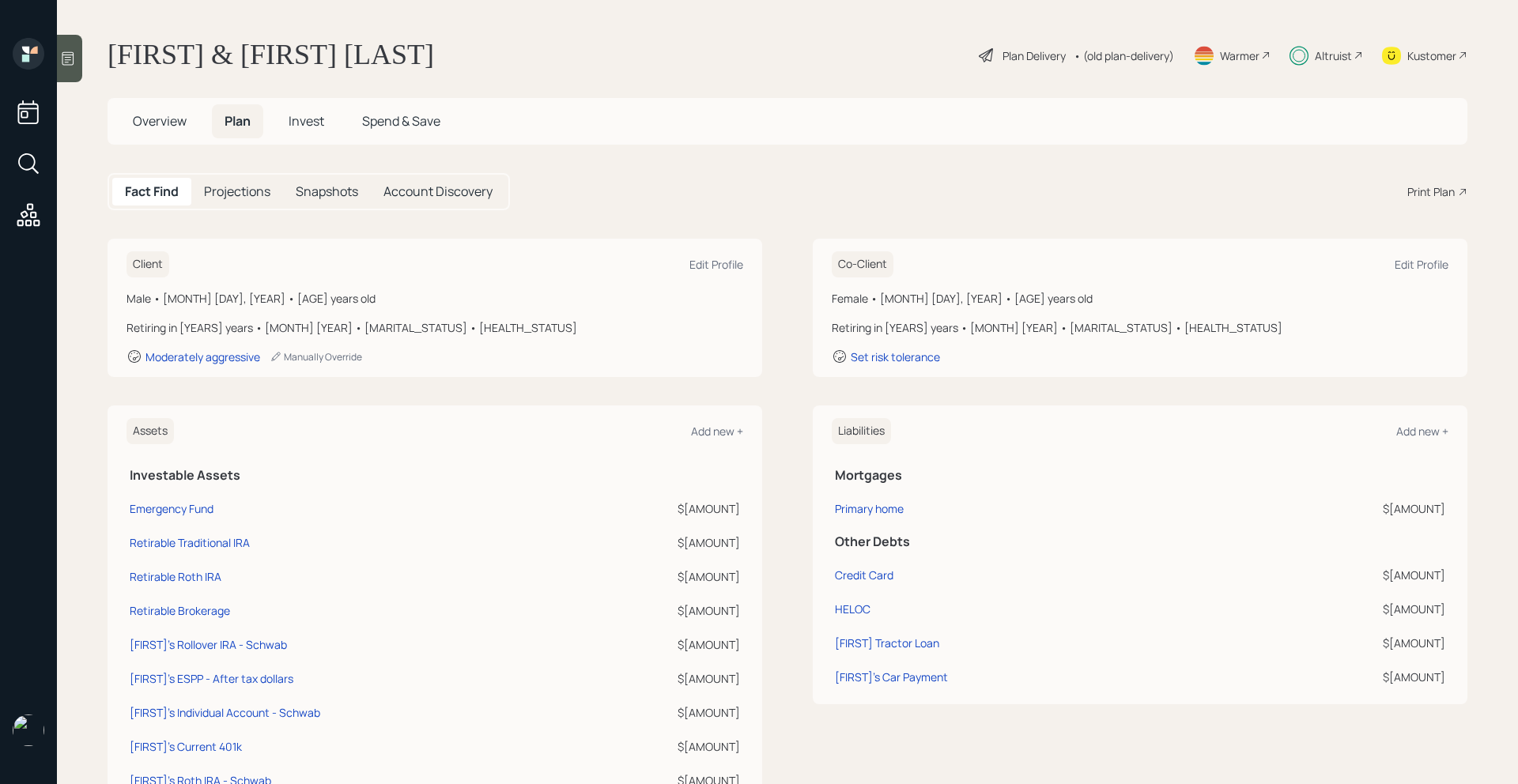click on "Invest" at bounding box center (160, 121) 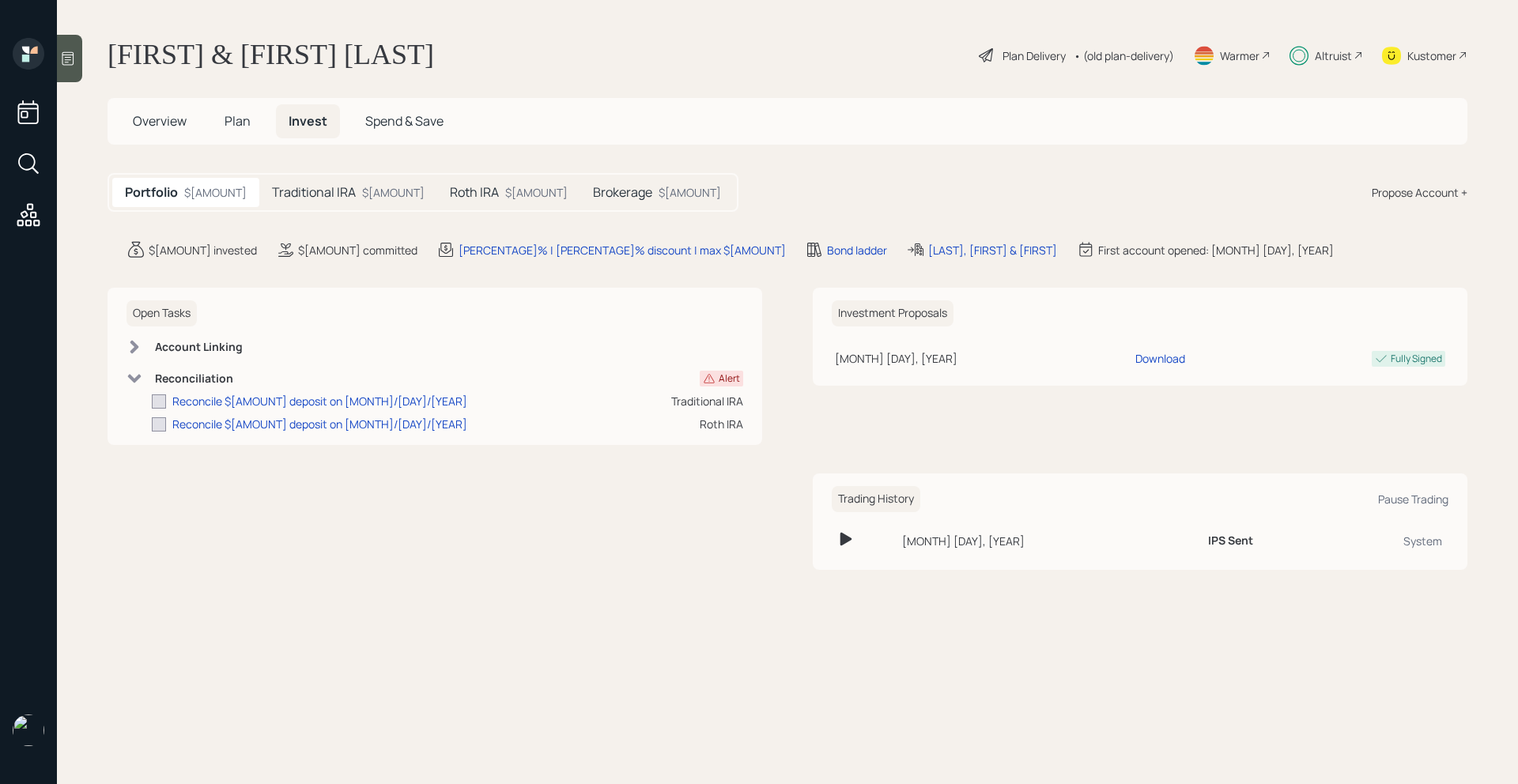 click on "Traditional IRA $[AMOUNT]" at bounding box center (348, 192) 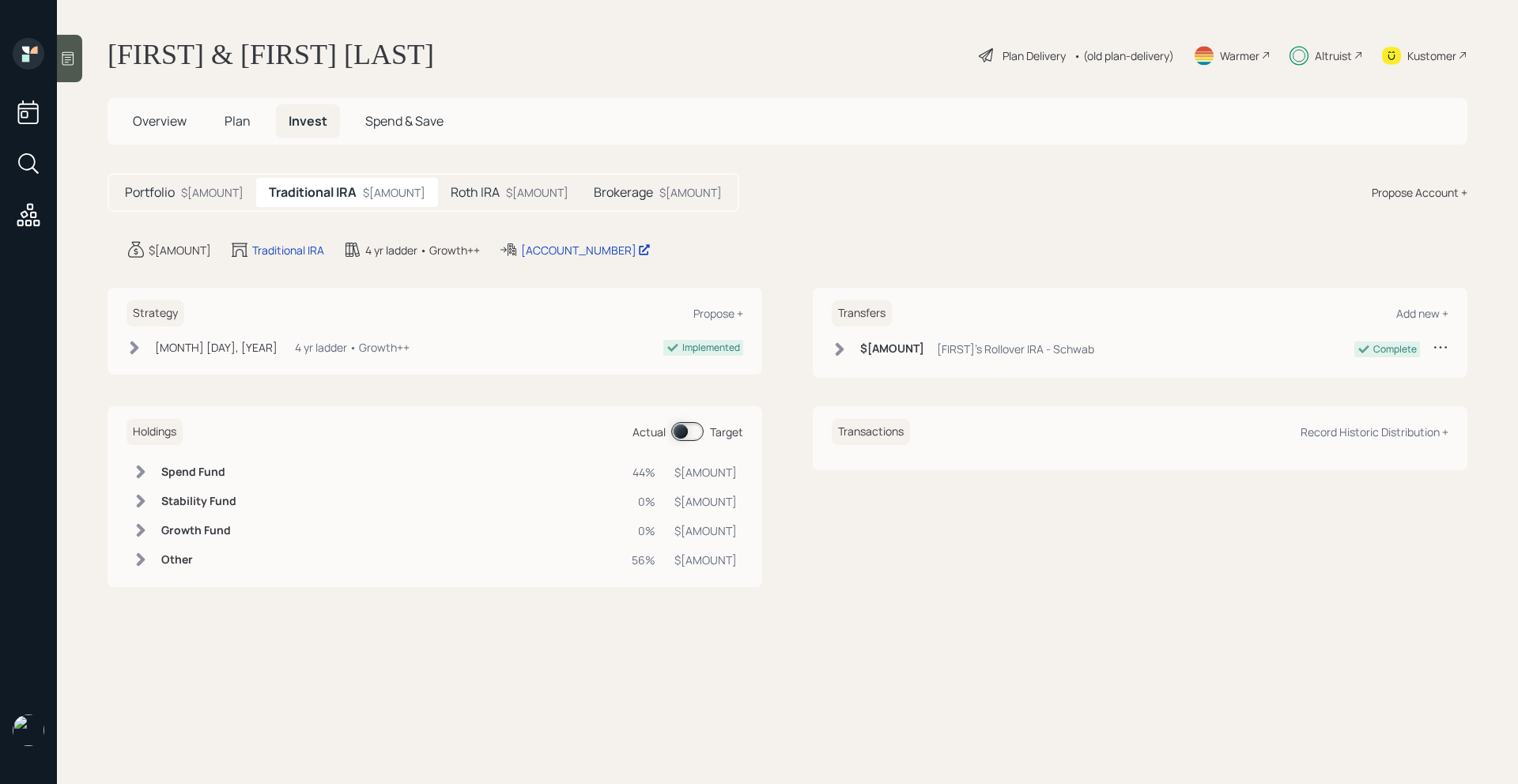 click on "Roth IRA $[AMOUNT]" at bounding box center [509, 192] 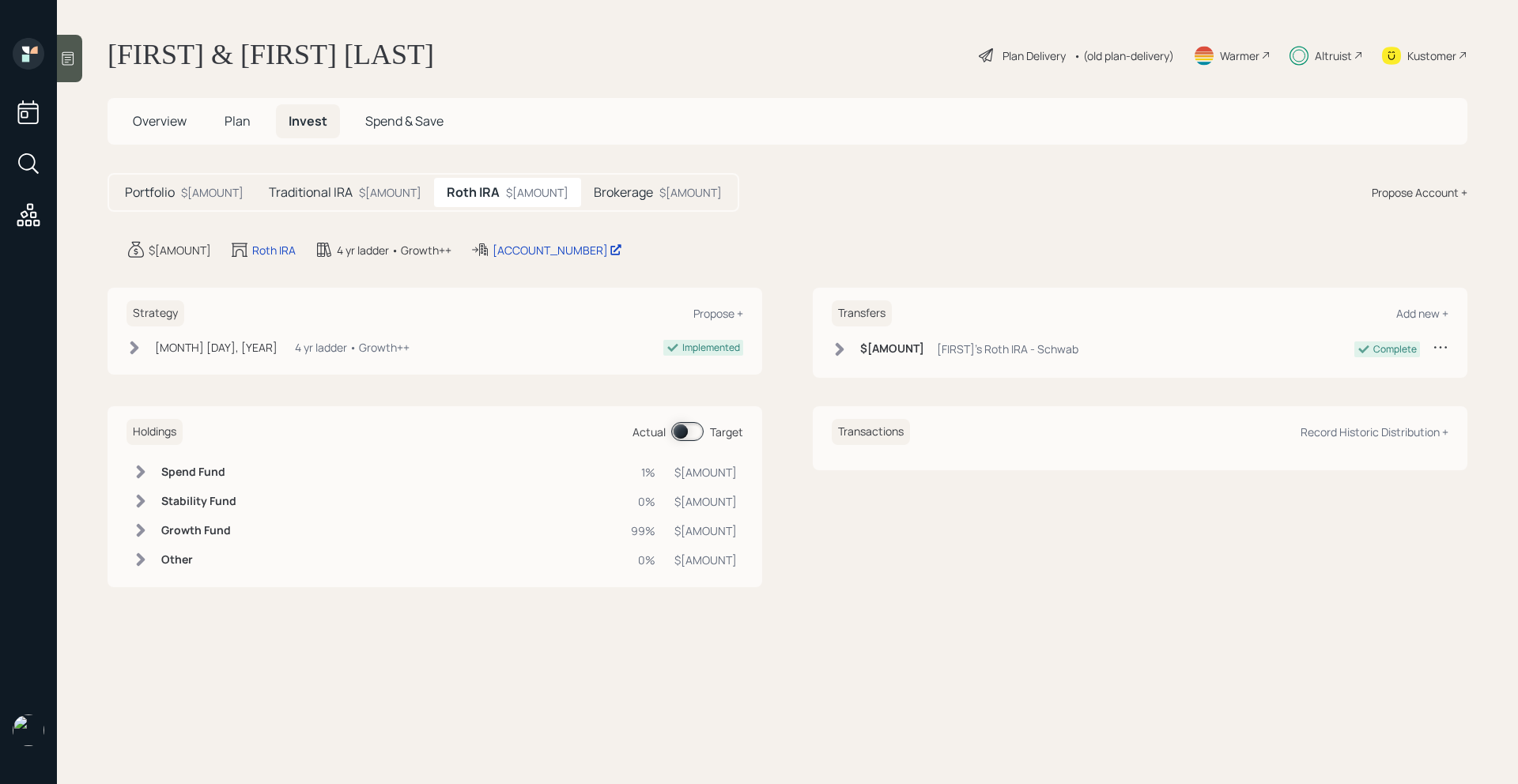 click on "Overview" at bounding box center [160, 121] 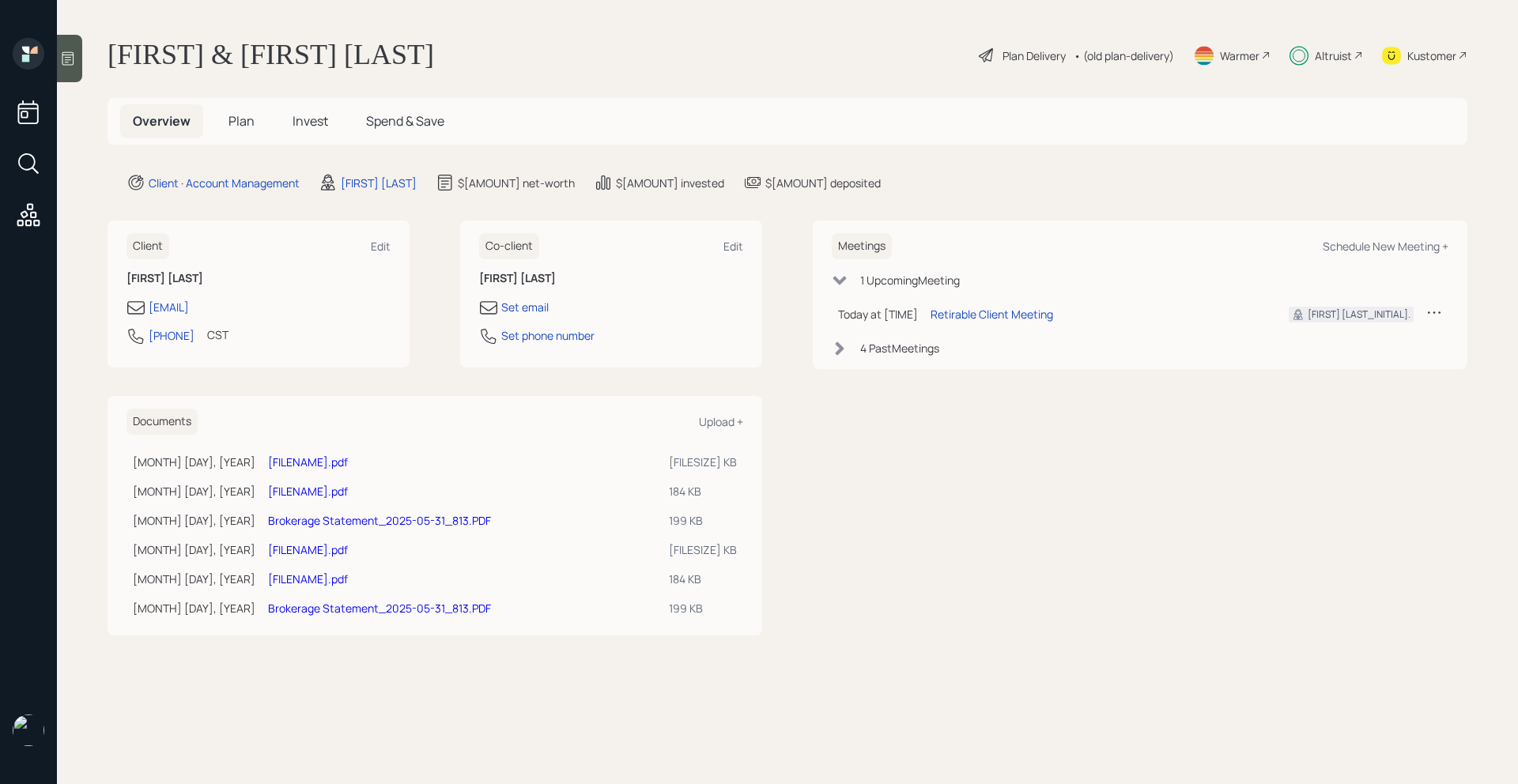 click on "Invest" at bounding box center (241, 121) 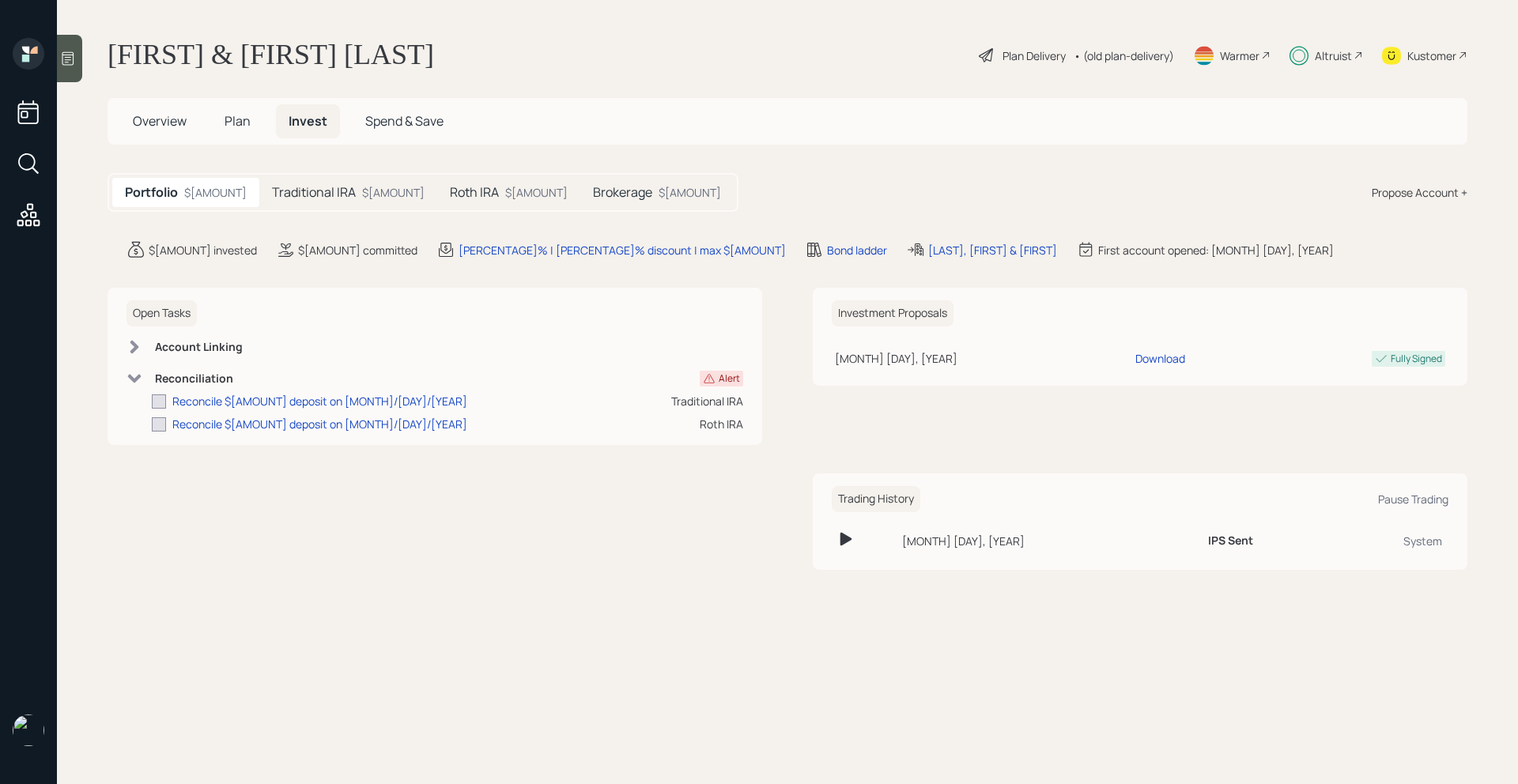 click on "$[AMOUNT]" at bounding box center [393, 192] 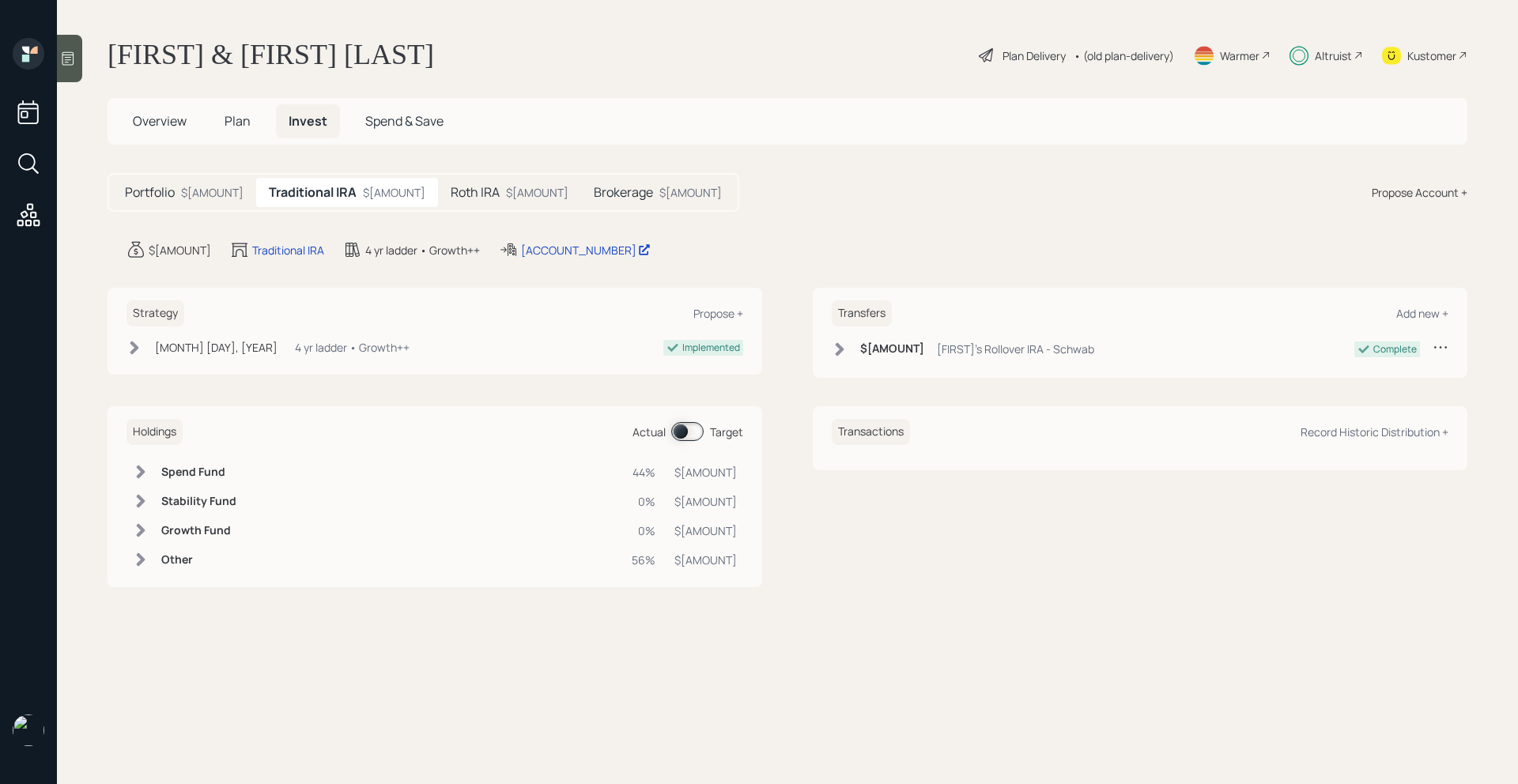 click on "$[AMOUNT]" at bounding box center [212, 192] 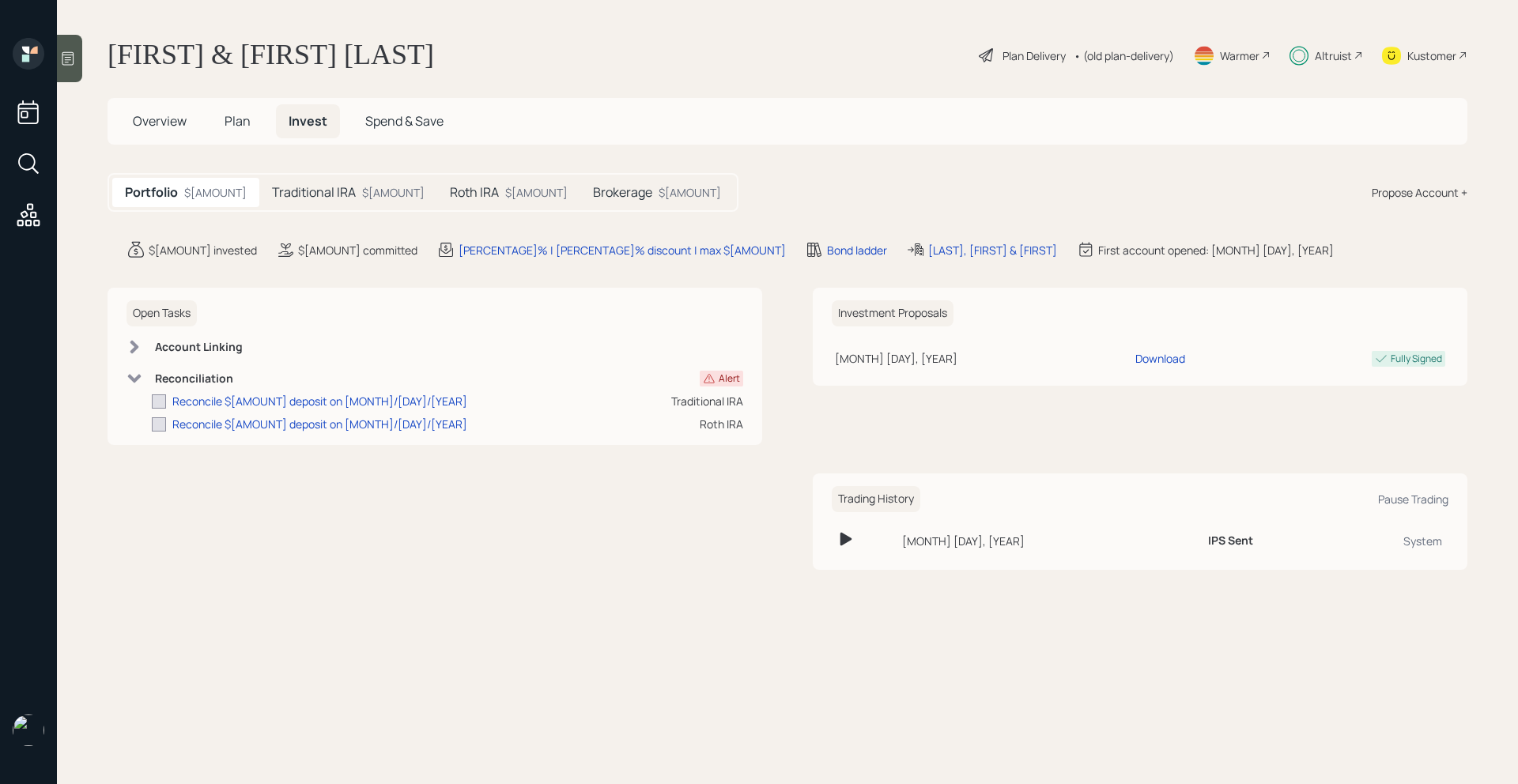 click on "Plan" at bounding box center (160, 121) 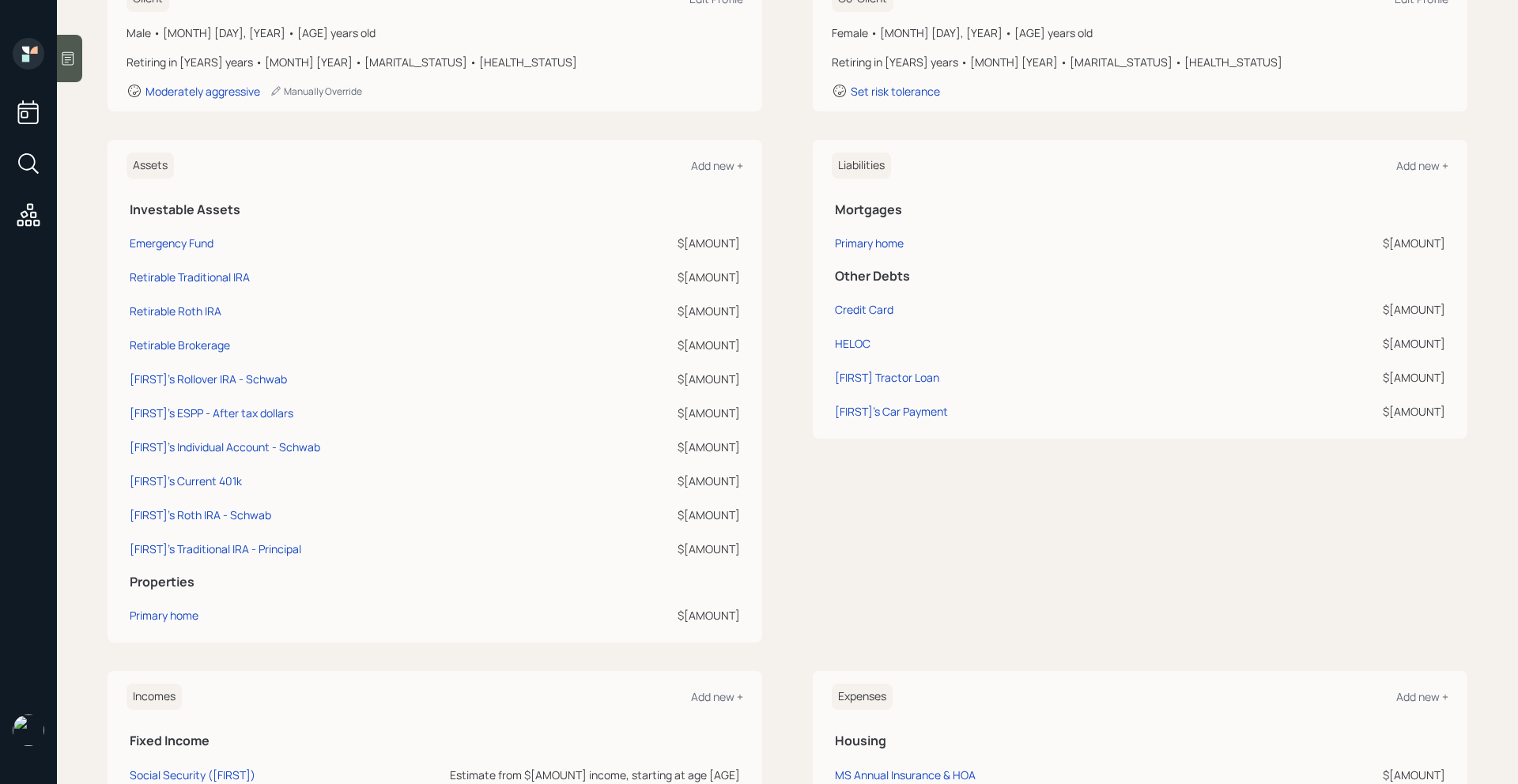 scroll, scrollTop: 0, scrollLeft: 0, axis: both 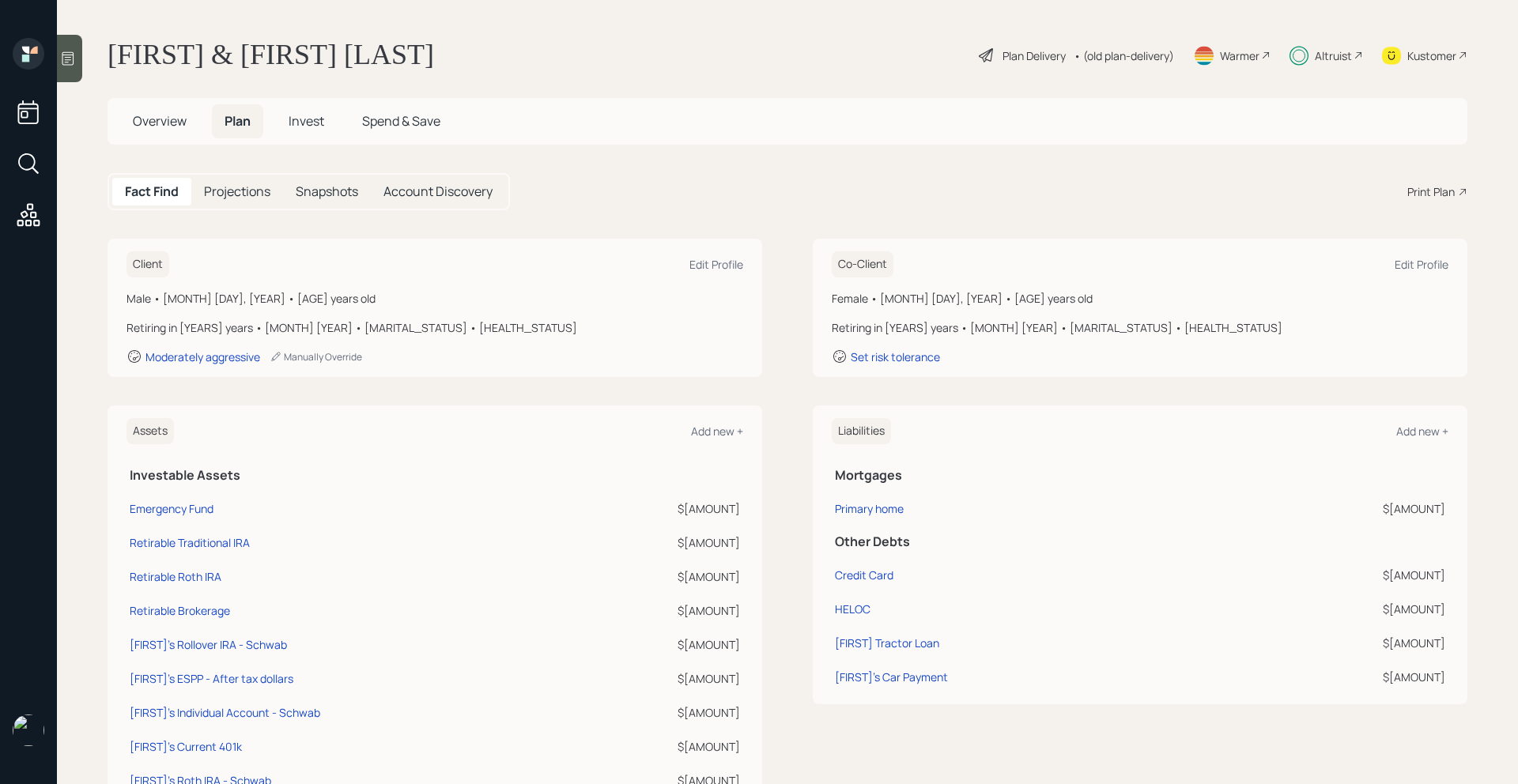 click on "Invest" at bounding box center [160, 121] 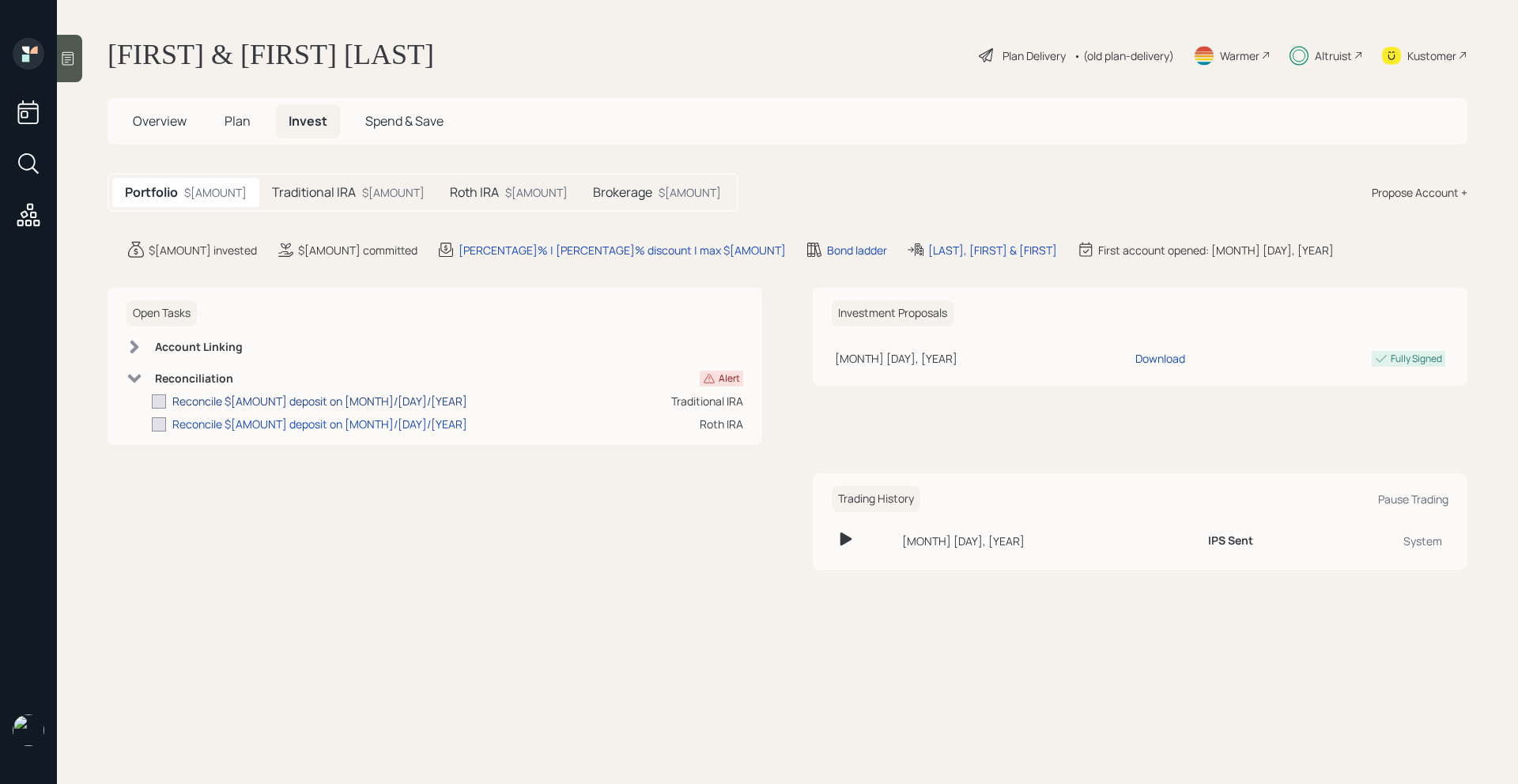 click on "Reconcile $[AMOUNT] deposit on [MONTH]/[DAY]/[YEAR]" at bounding box center [319, 401] 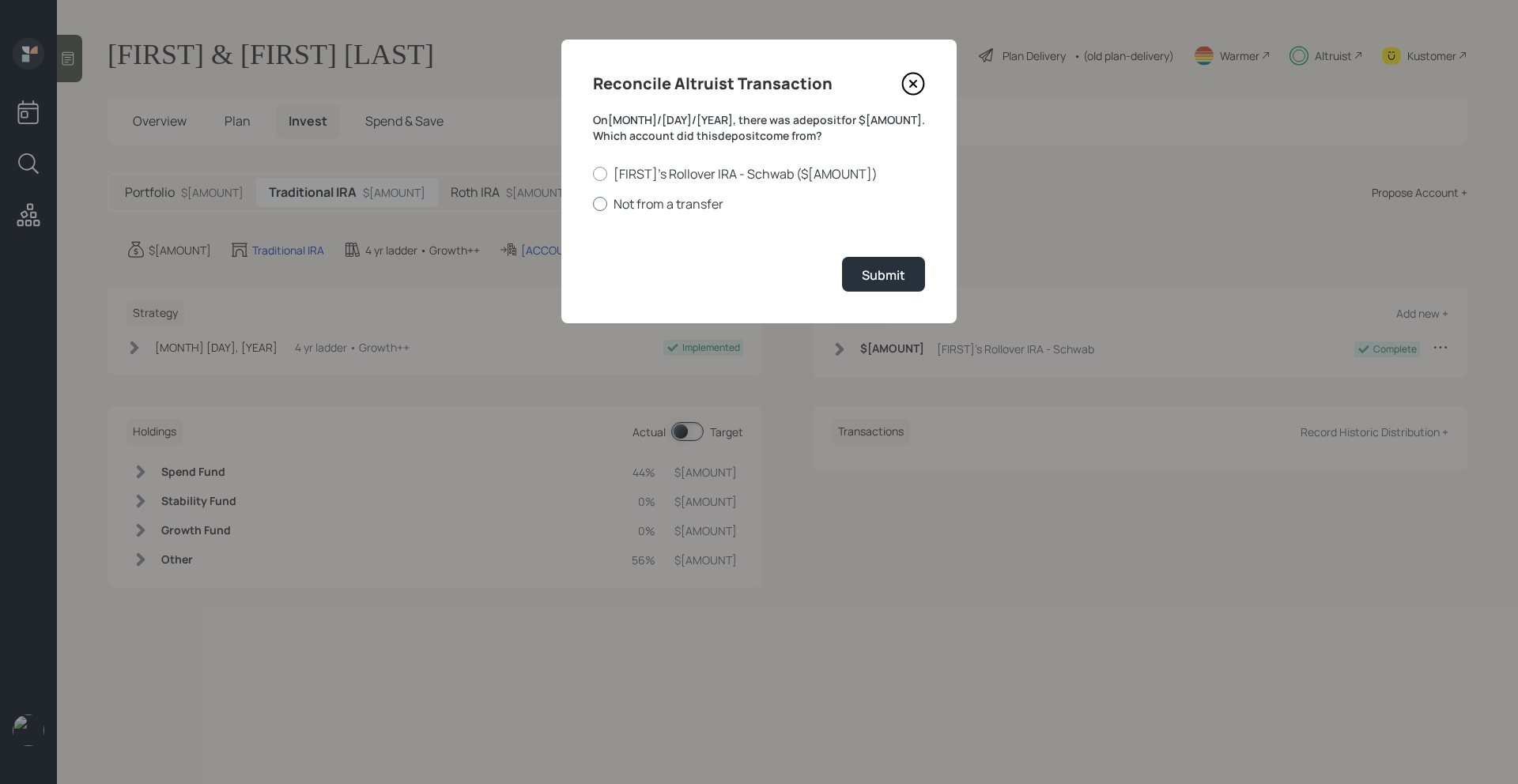 click on "Not from a transfer" at bounding box center [759, 204] 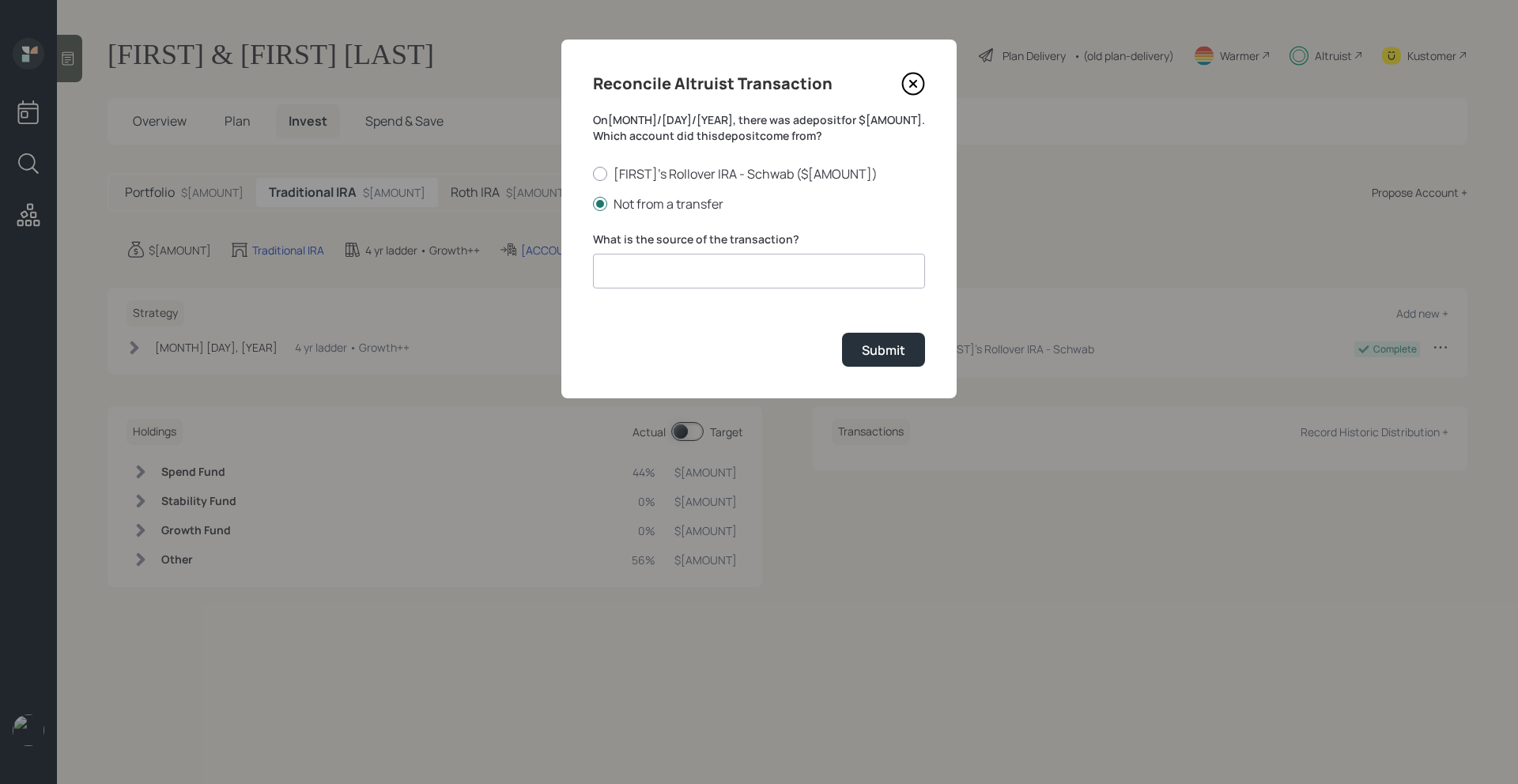click at bounding box center [759, 271] 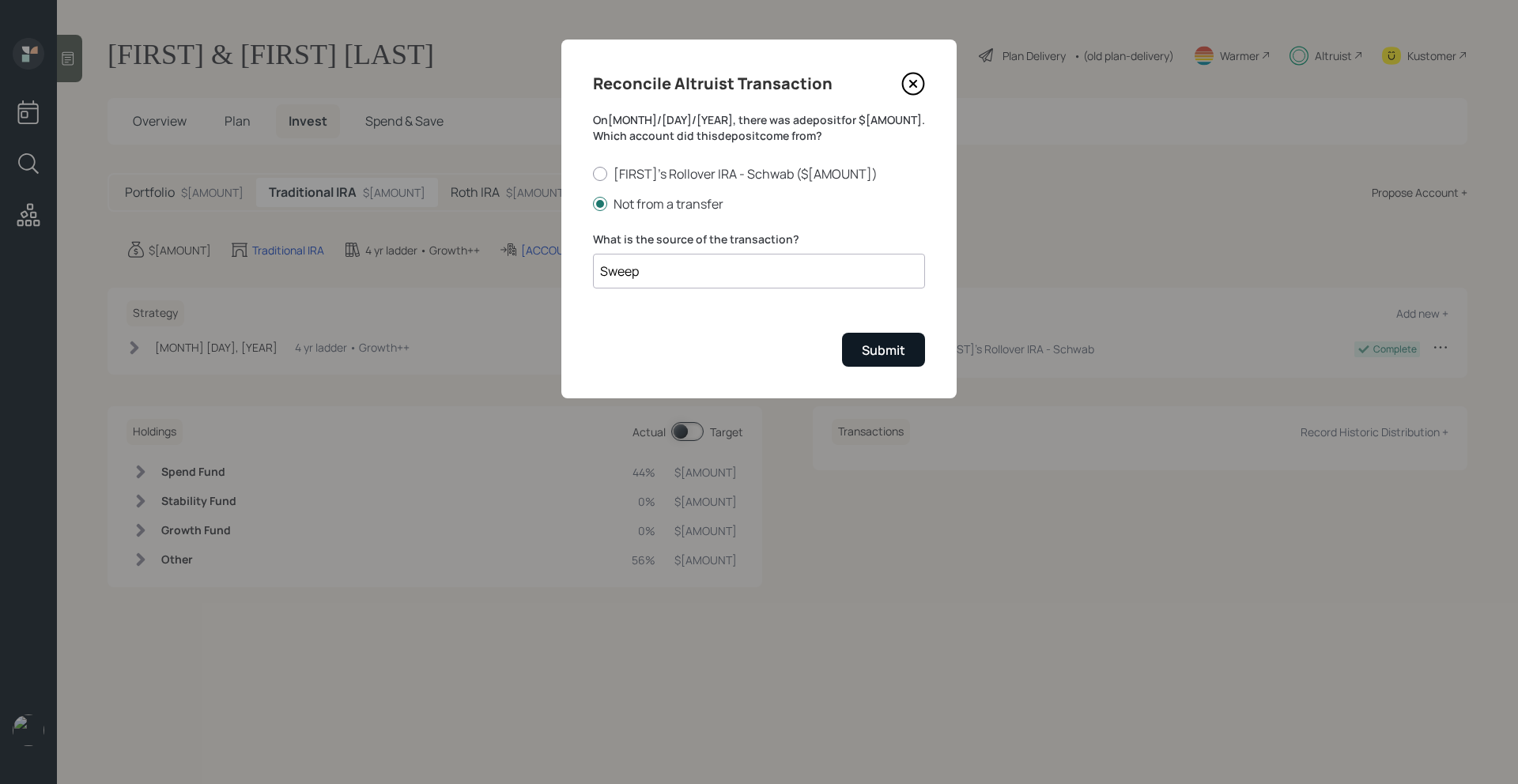 type on "Sweep" 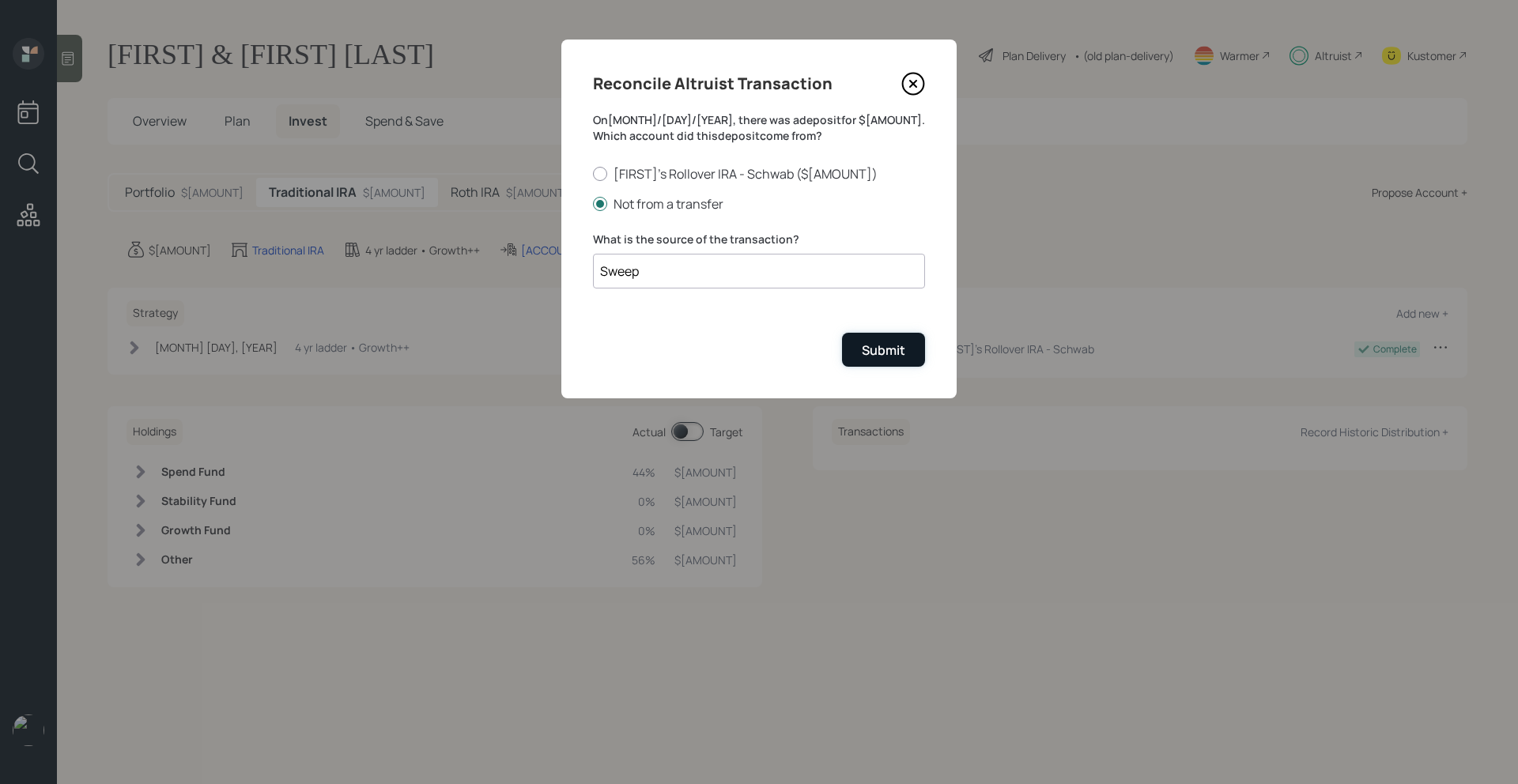 click on "Submit" at bounding box center (883, 350) 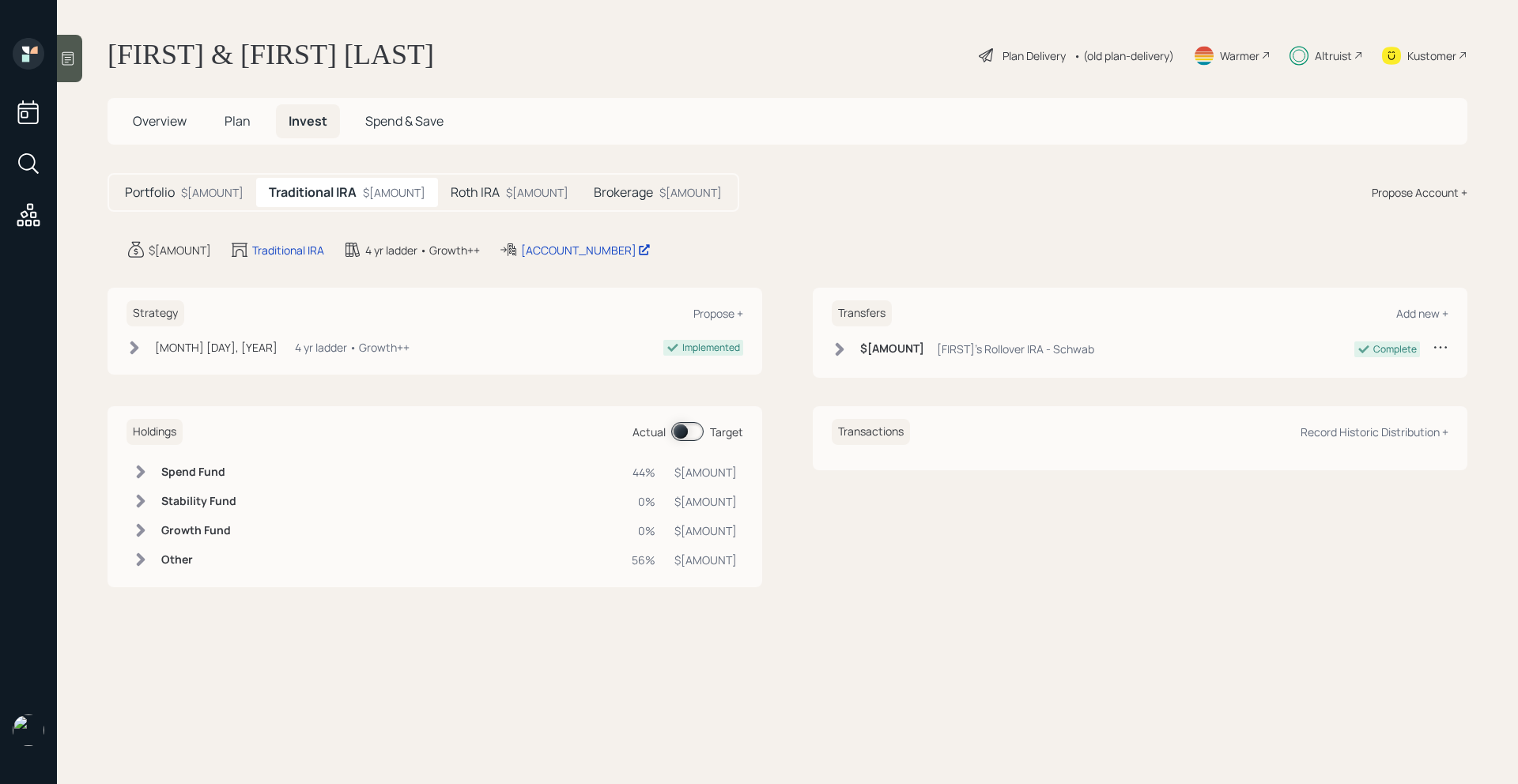 click on "$[AMOUNT]" at bounding box center (212, 192) 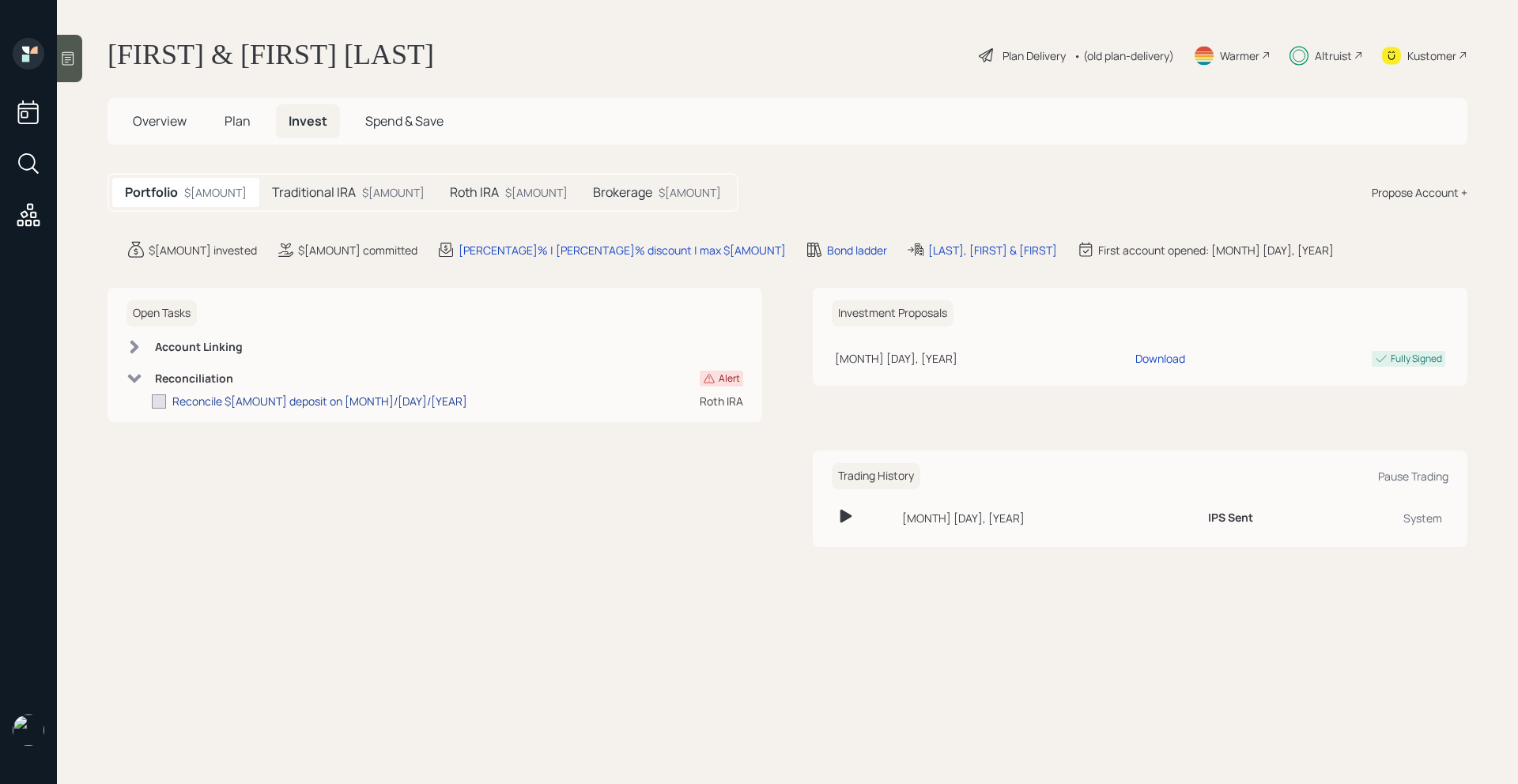 click on "Reconcile $[AMOUNT] deposit on [MONTH]/[DAY]/[YEAR]" at bounding box center [319, 401] 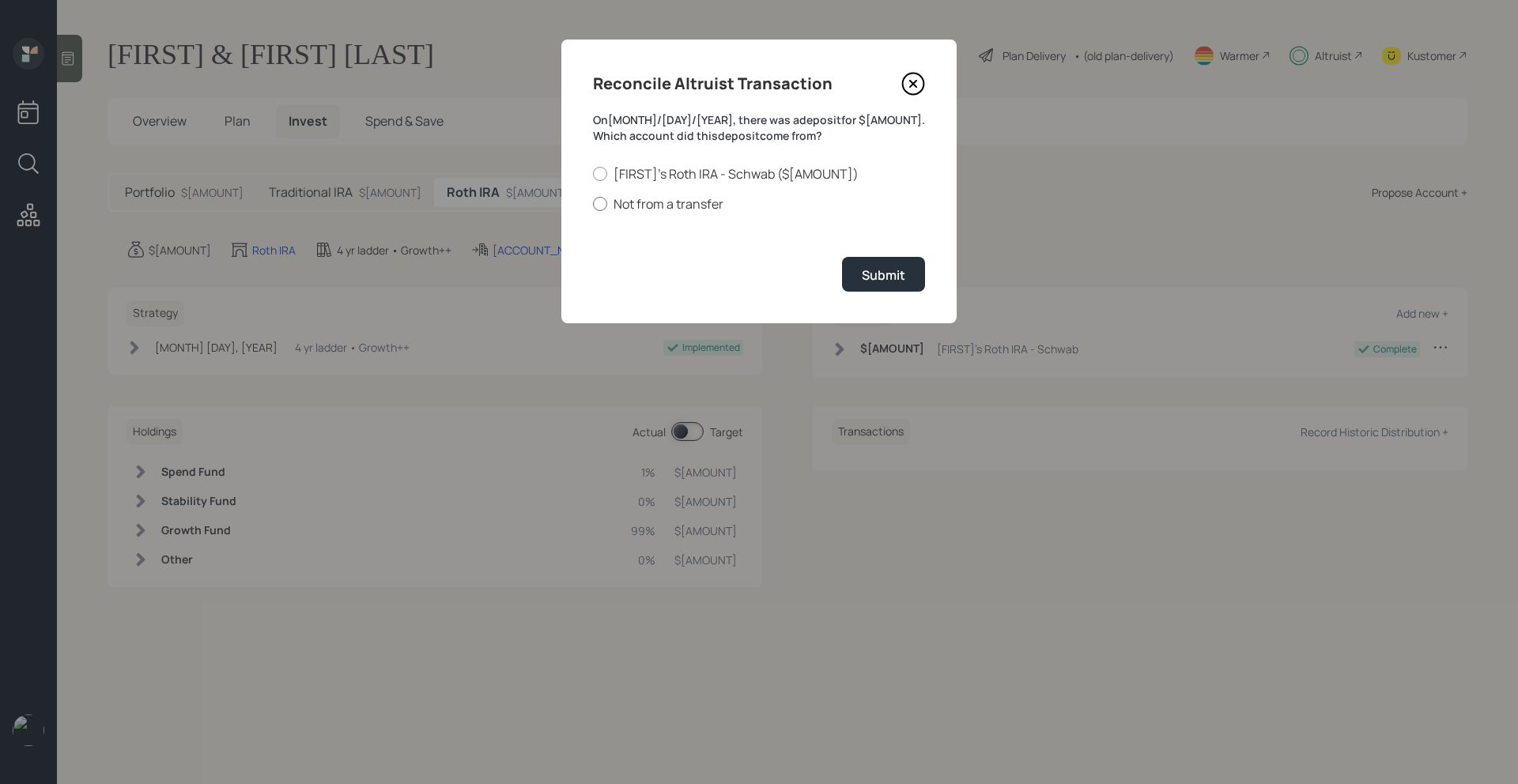 click on "Not from a transfer" at bounding box center (759, 204) 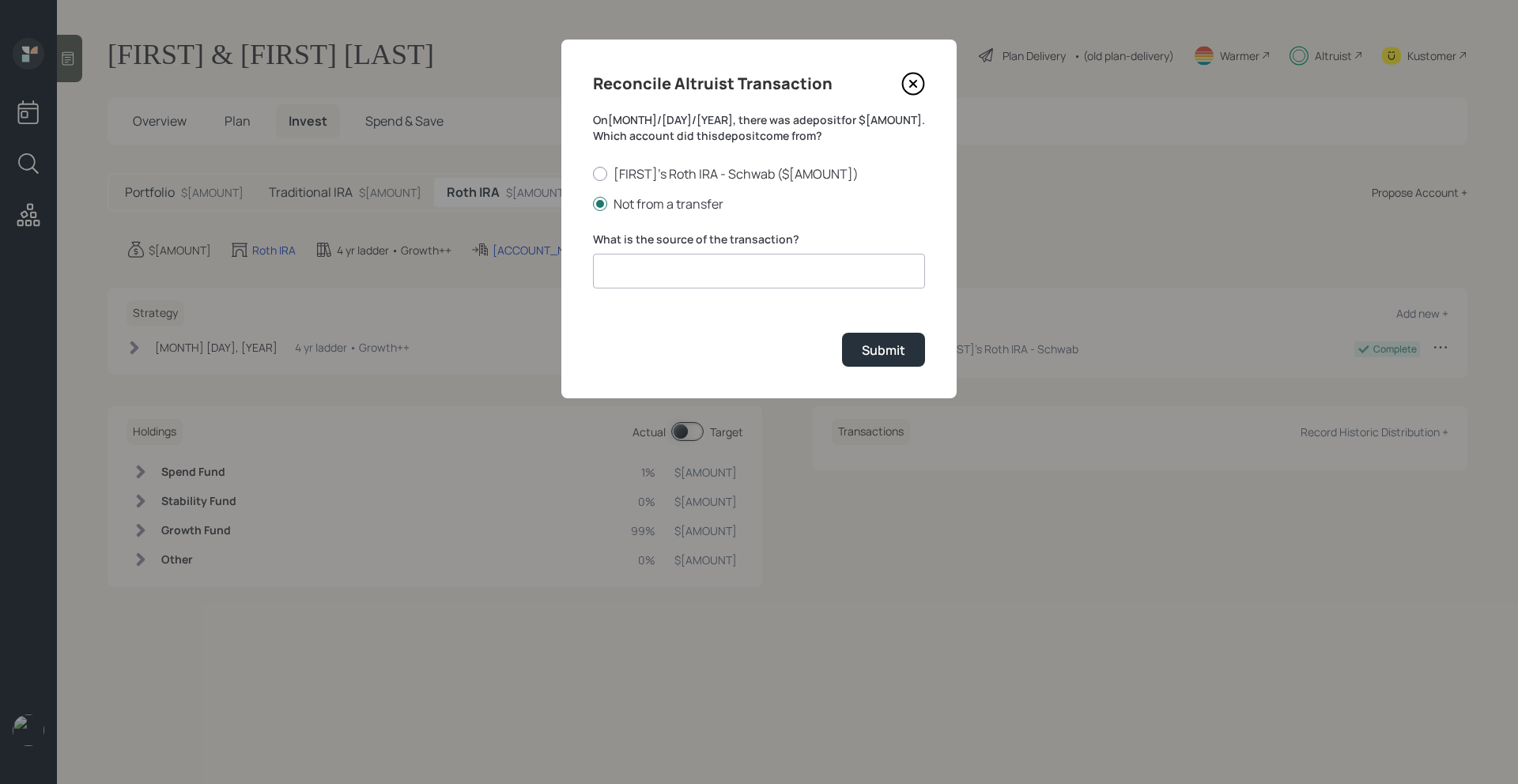 click at bounding box center [759, 271] 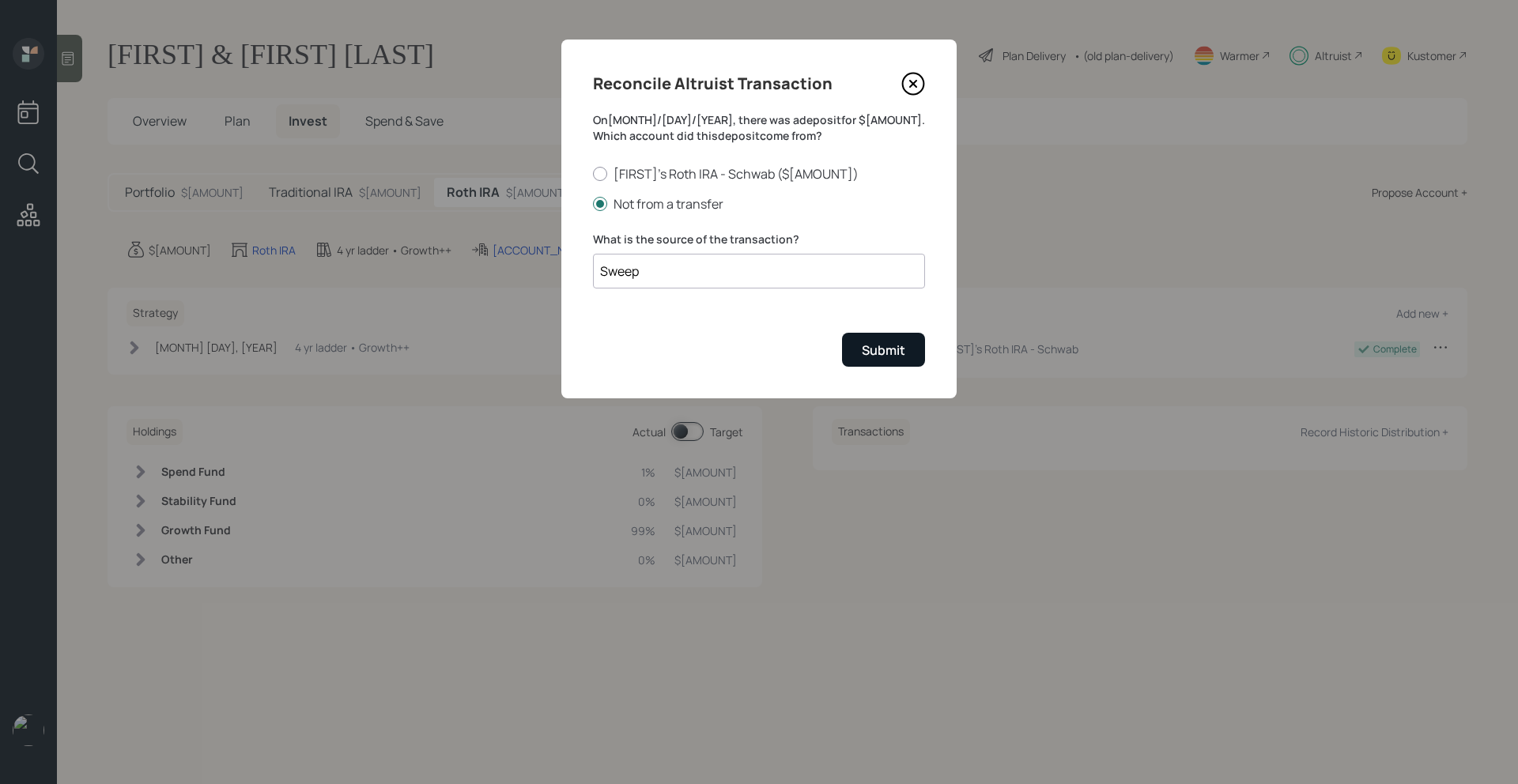 type on "Sweep" 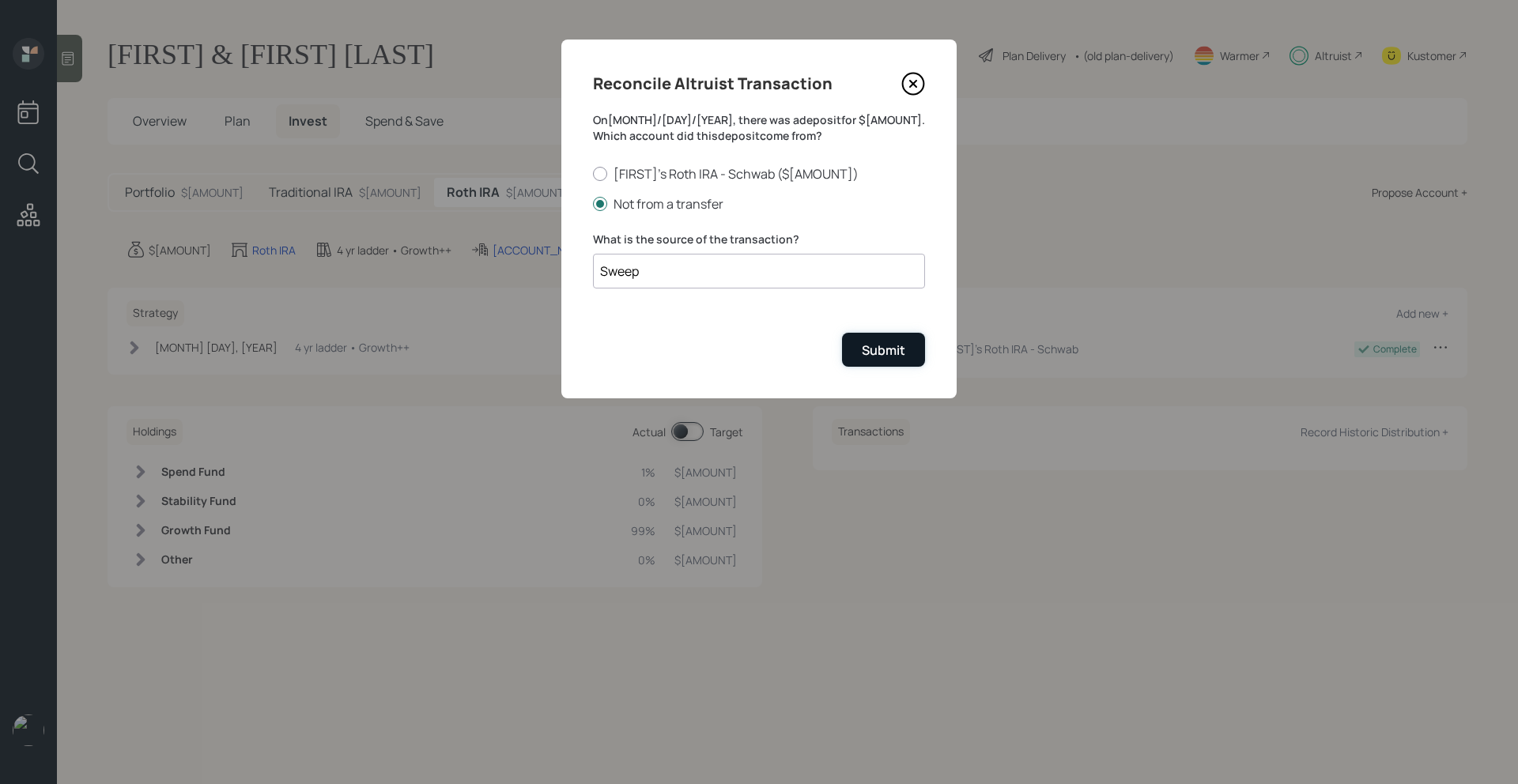 click on "Submit" at bounding box center [883, 350] 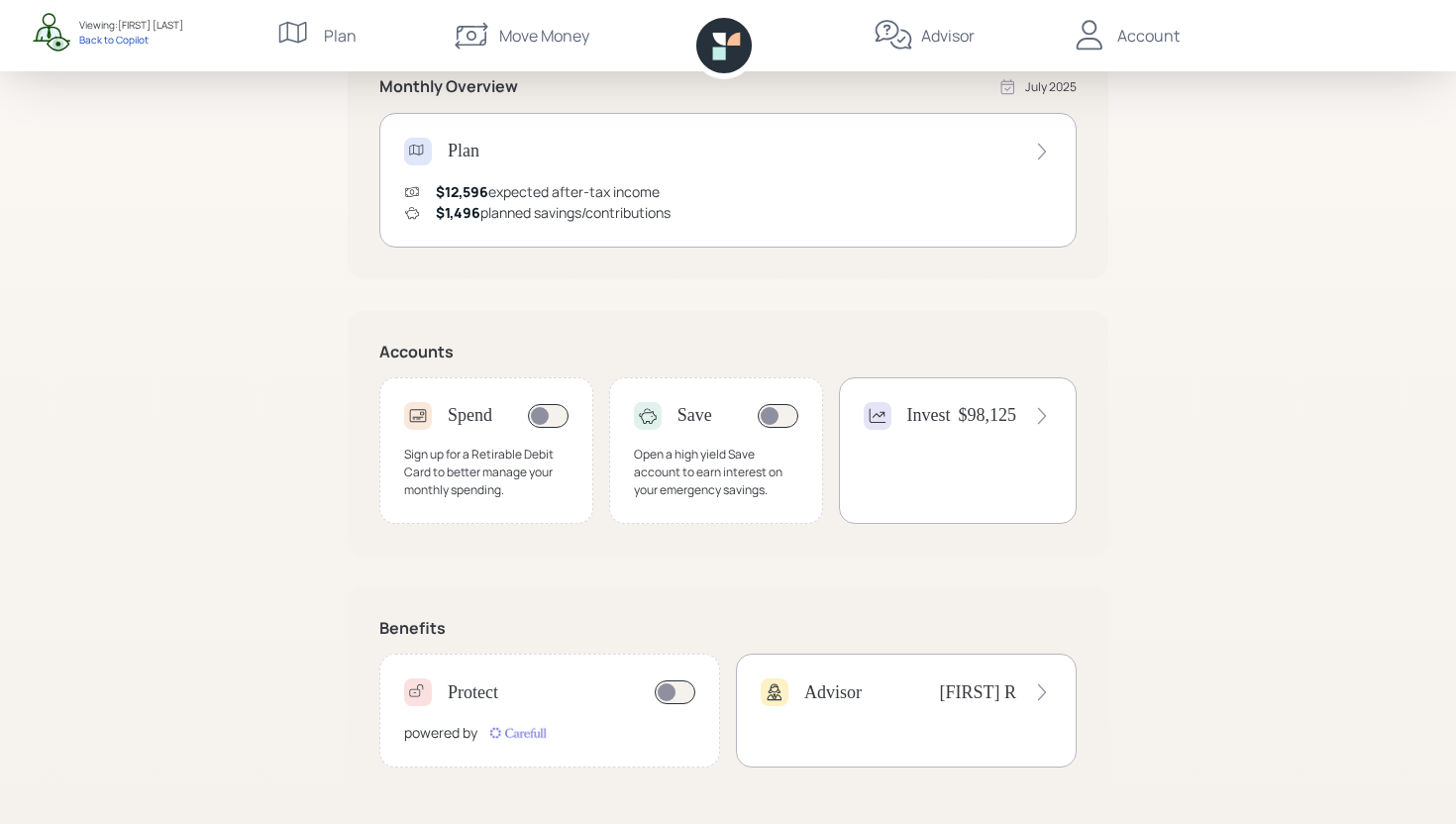 scroll, scrollTop: 404, scrollLeft: 0, axis: vertical 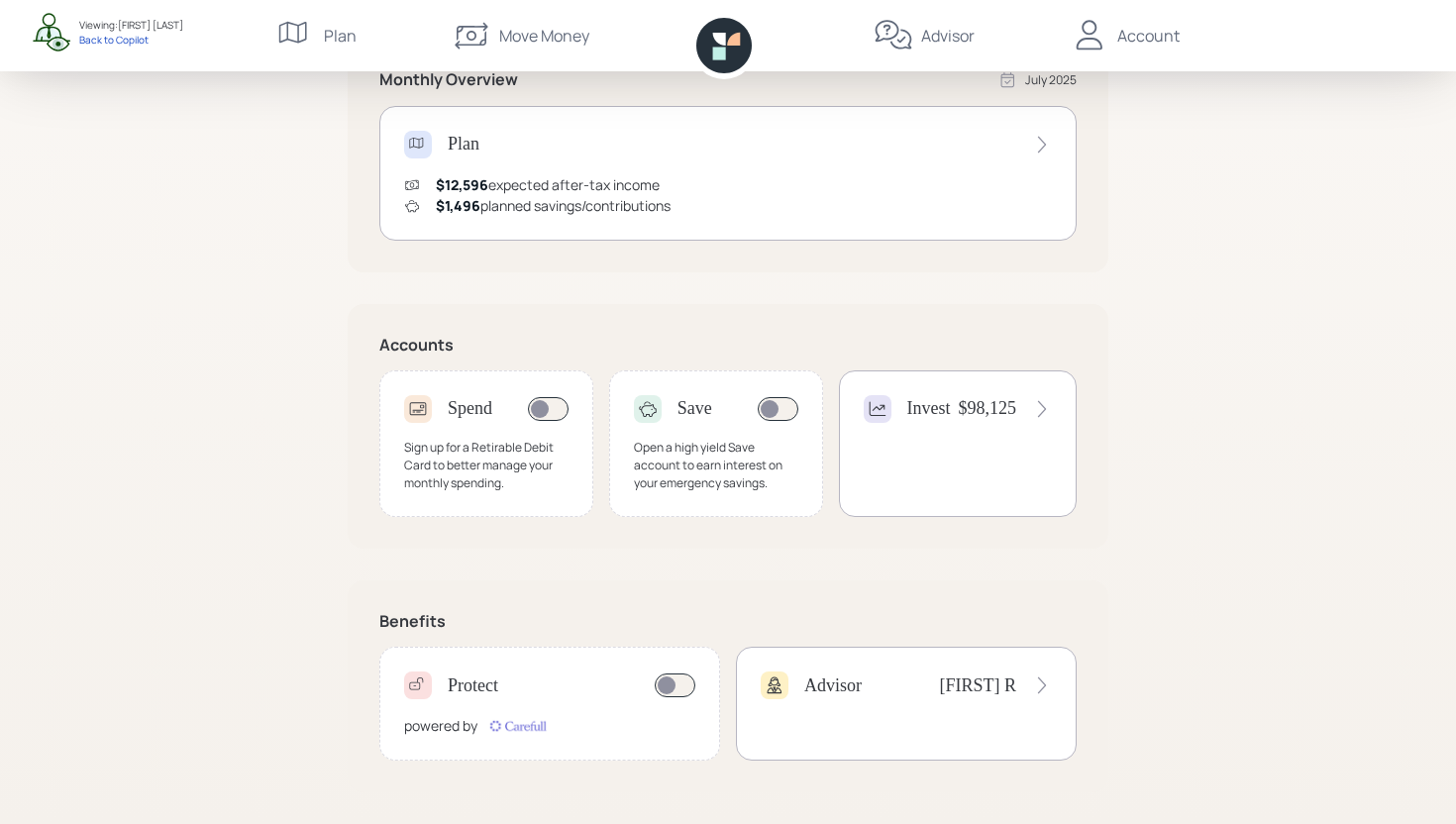 click on "Invest $98,125" at bounding box center [958, 444] 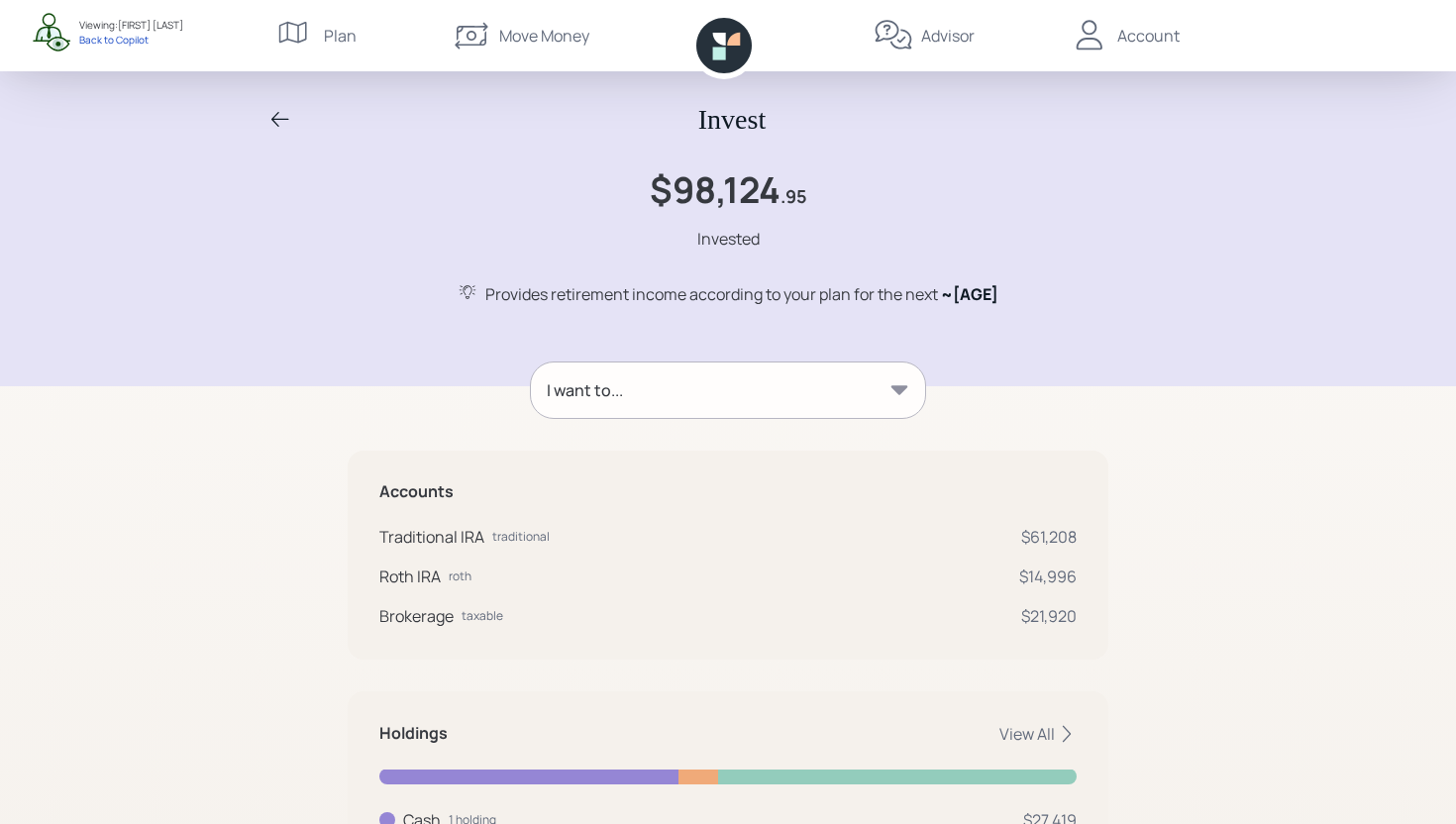 scroll, scrollTop: 174, scrollLeft: 0, axis: vertical 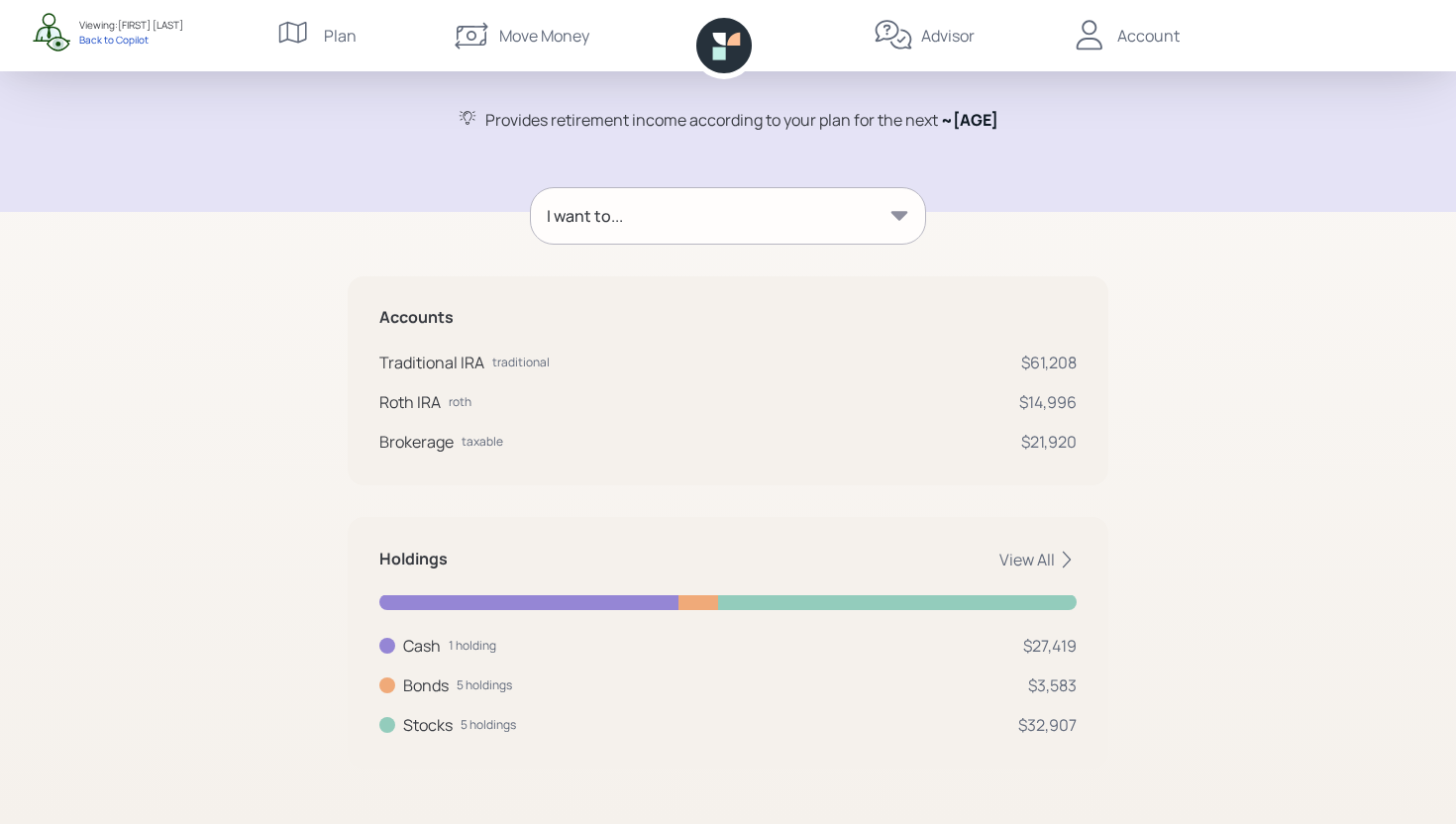 click on "Holdings View All Cash 1 holding $27,419 Cash USD $27,419 Bonds 5 holdings $3,583 iShares iBoxx $ Inv Grade Corporate Bond ETF LQD $449 iShares National Muni Bond ETF MUB $449 Schwab US TIPS ETF SCHP $447 iShares 1-3 Year Treasury Bond ETF SHY $1,345 SPDR Portfolio Long Term Treasury ETF SPTL $892 Stocks 5 holdings $32,907 iShares Core S&P Small-Cap ETF IJR $6,318 iShares MSCI EAFE Small Cap ETF SCZ $2,171 SPDR Portfolio Emerging Markets ETF SPEM $4,009 Vanguard Developed Markets Index Fund ETF VEA $5,802 Vanguard 500 Index Fund ETF VOO $14,607" at bounding box center (728, 643) 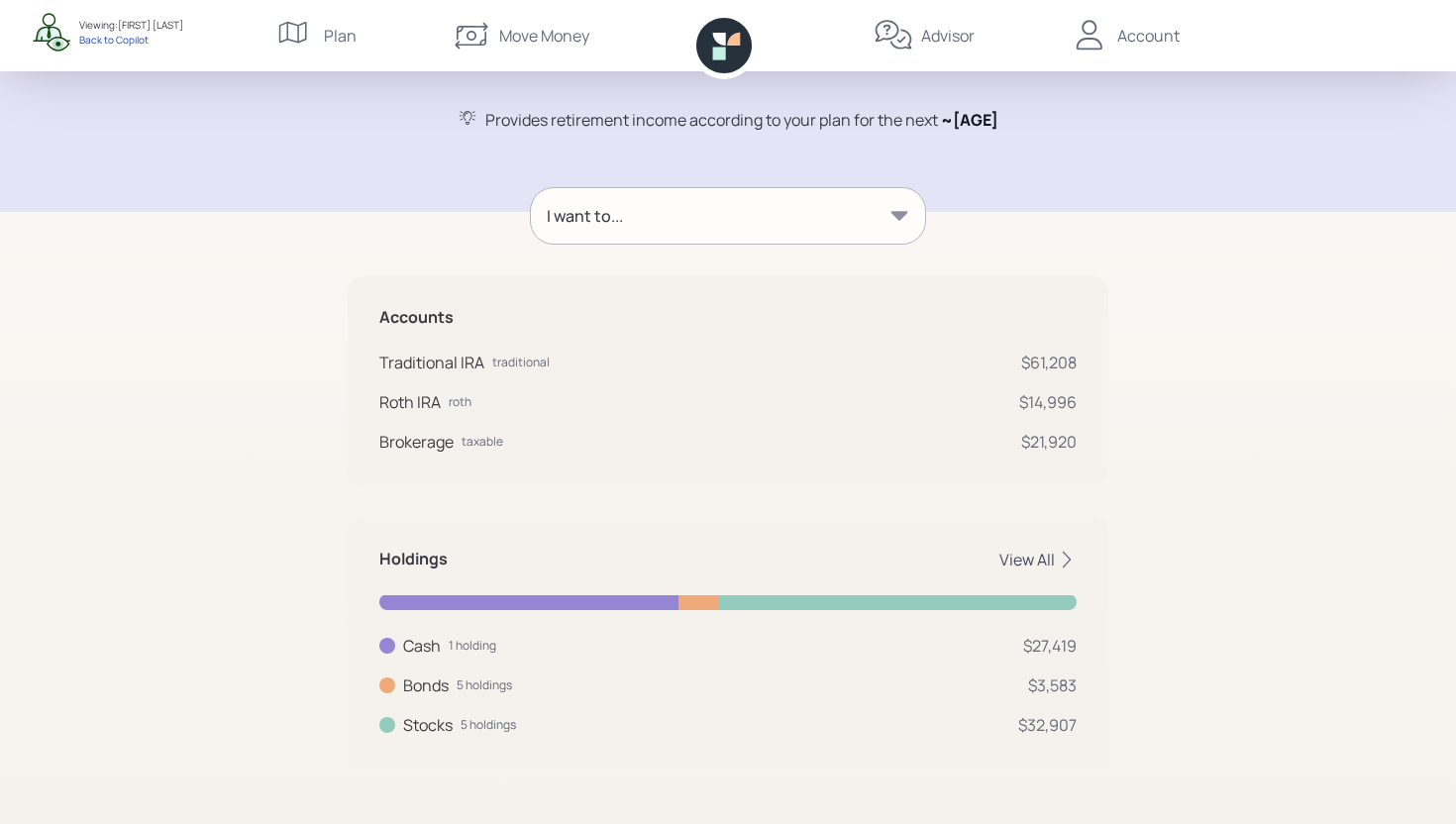 click on "View All" at bounding box center (1038, 560) 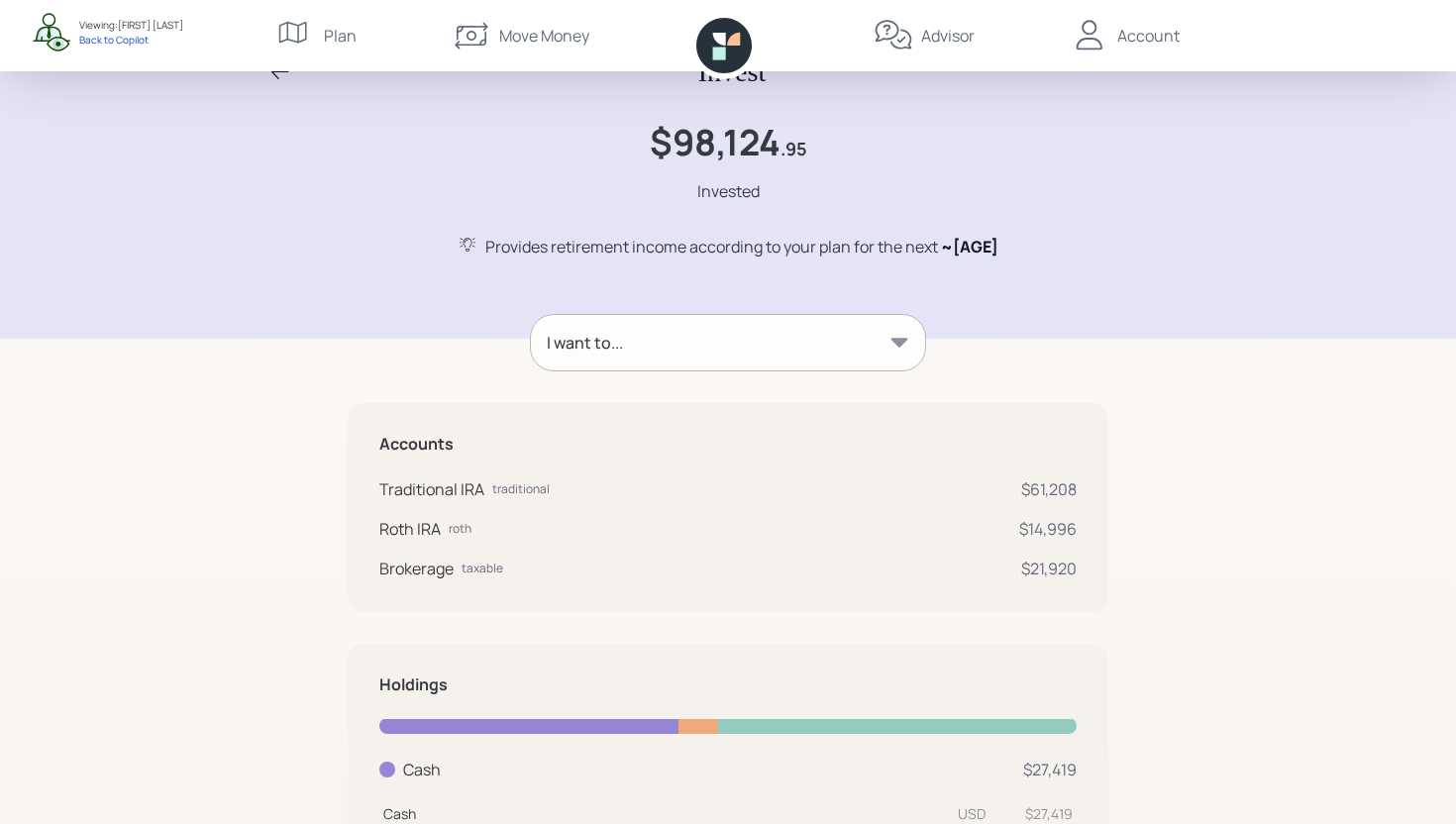 scroll, scrollTop: 0, scrollLeft: 0, axis: both 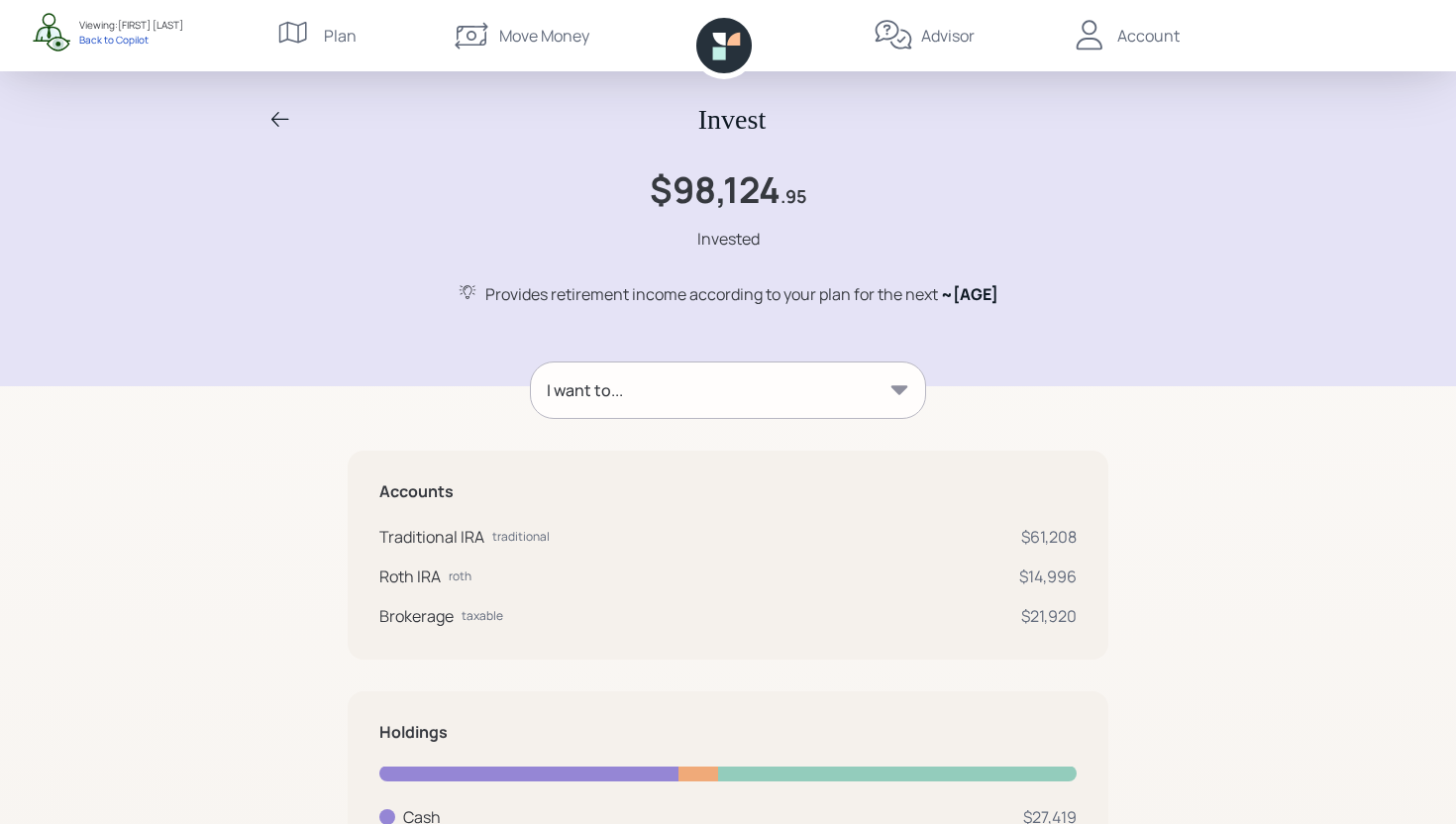 click at bounding box center (280, 119) 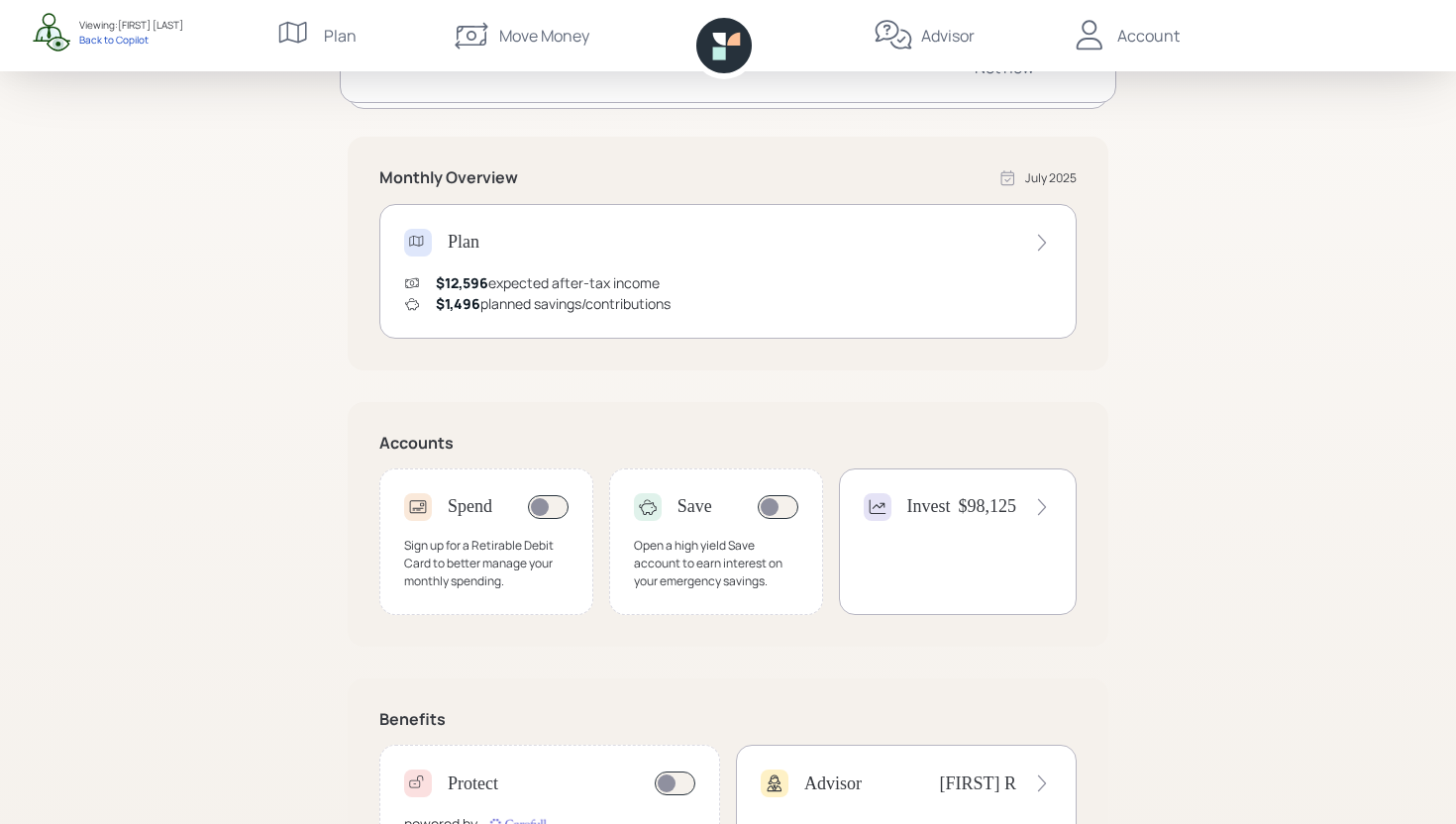 scroll, scrollTop: 400, scrollLeft: 0, axis: vertical 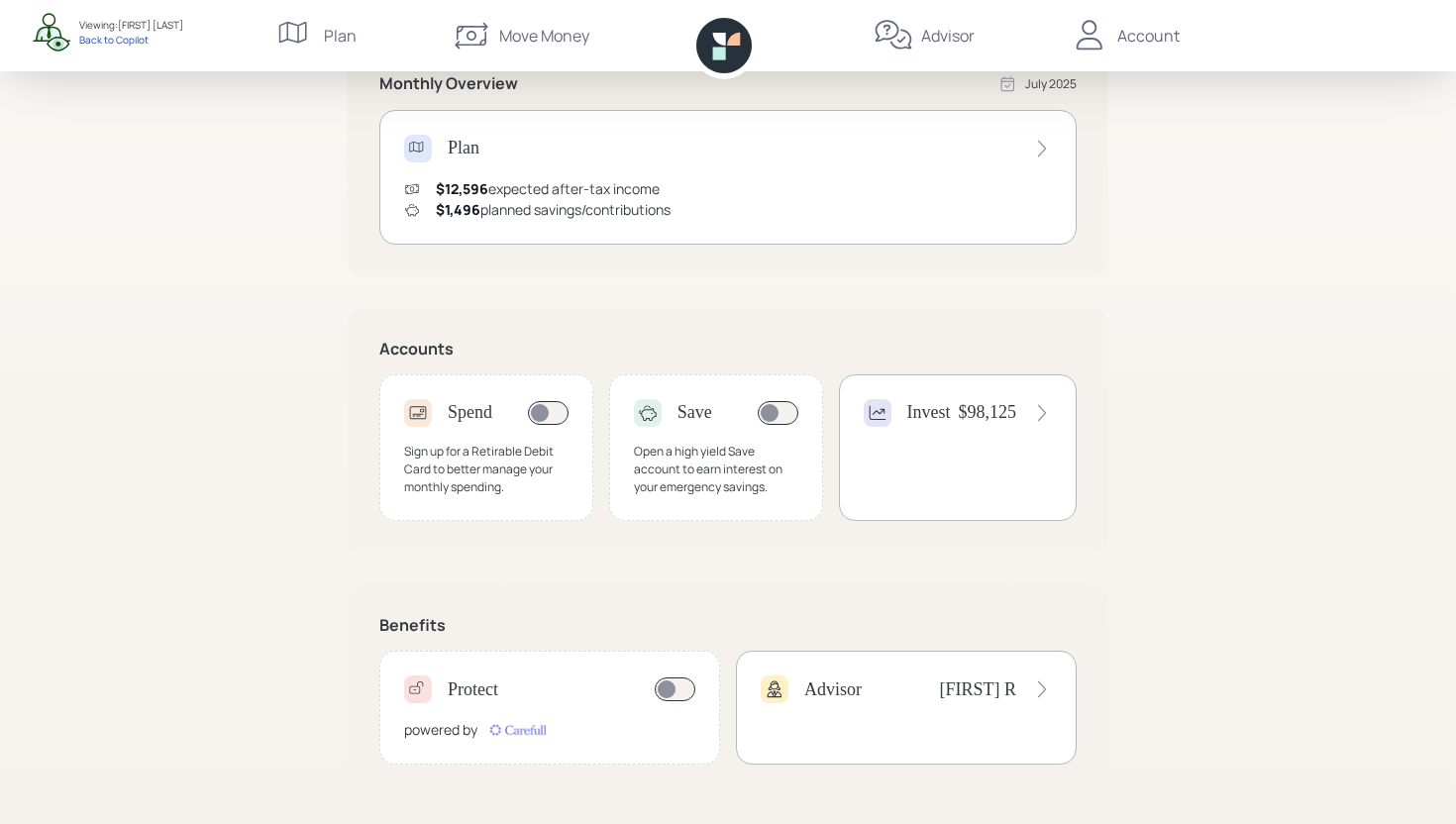click on "Advisor" at bounding box center (469, 413) 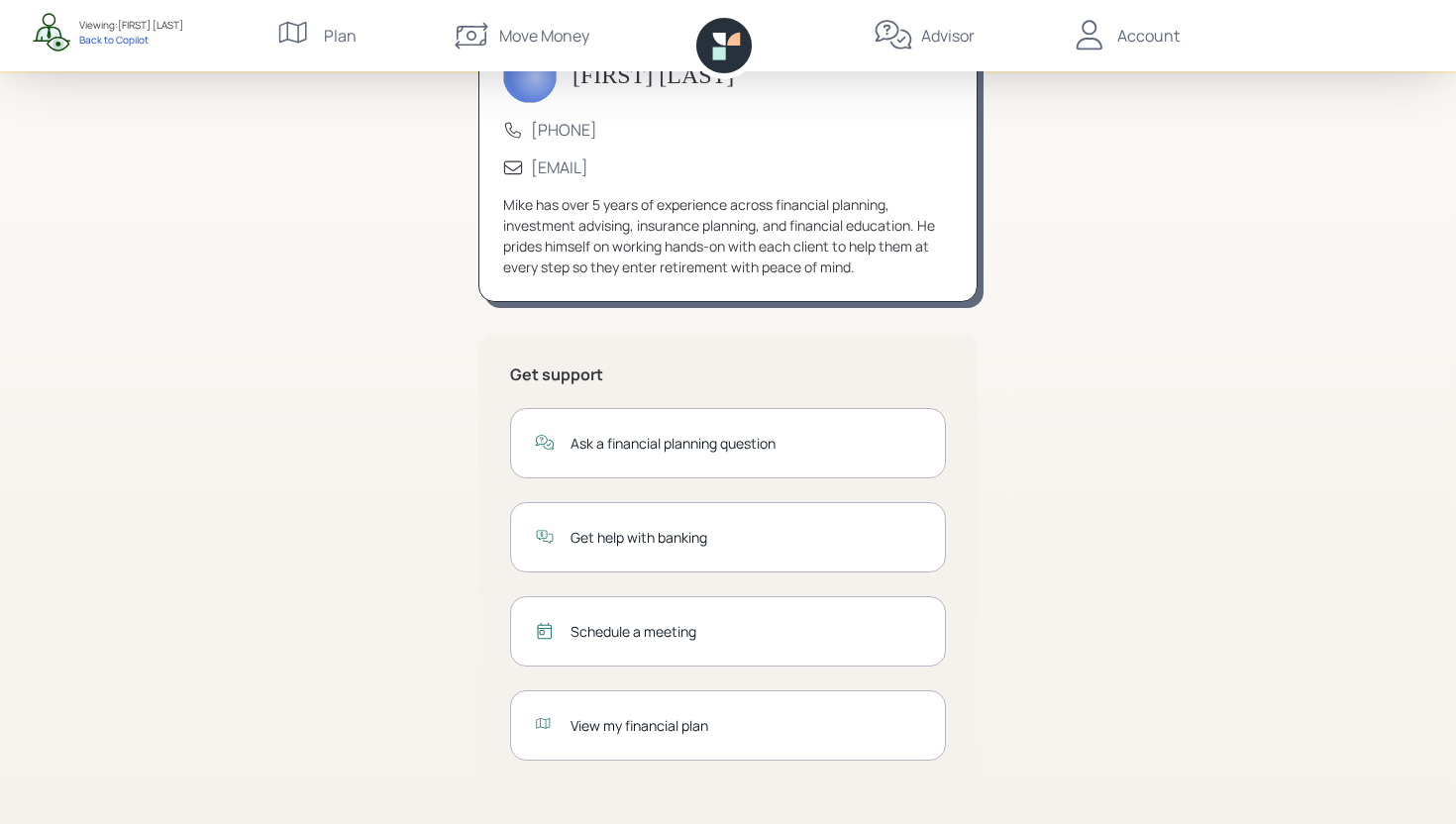 scroll, scrollTop: 0, scrollLeft: 0, axis: both 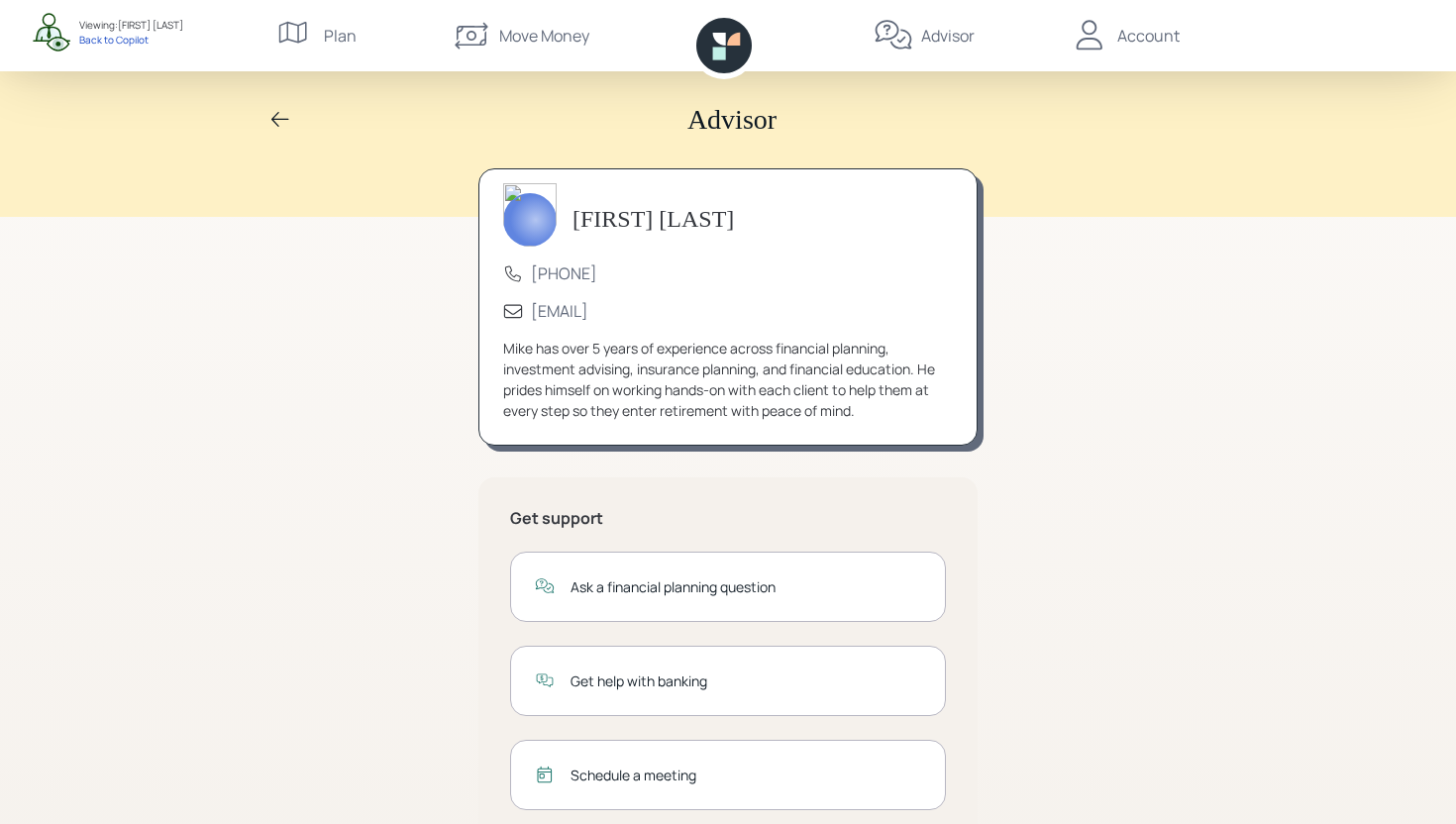 click on "Account" at bounding box center (1148, 36) 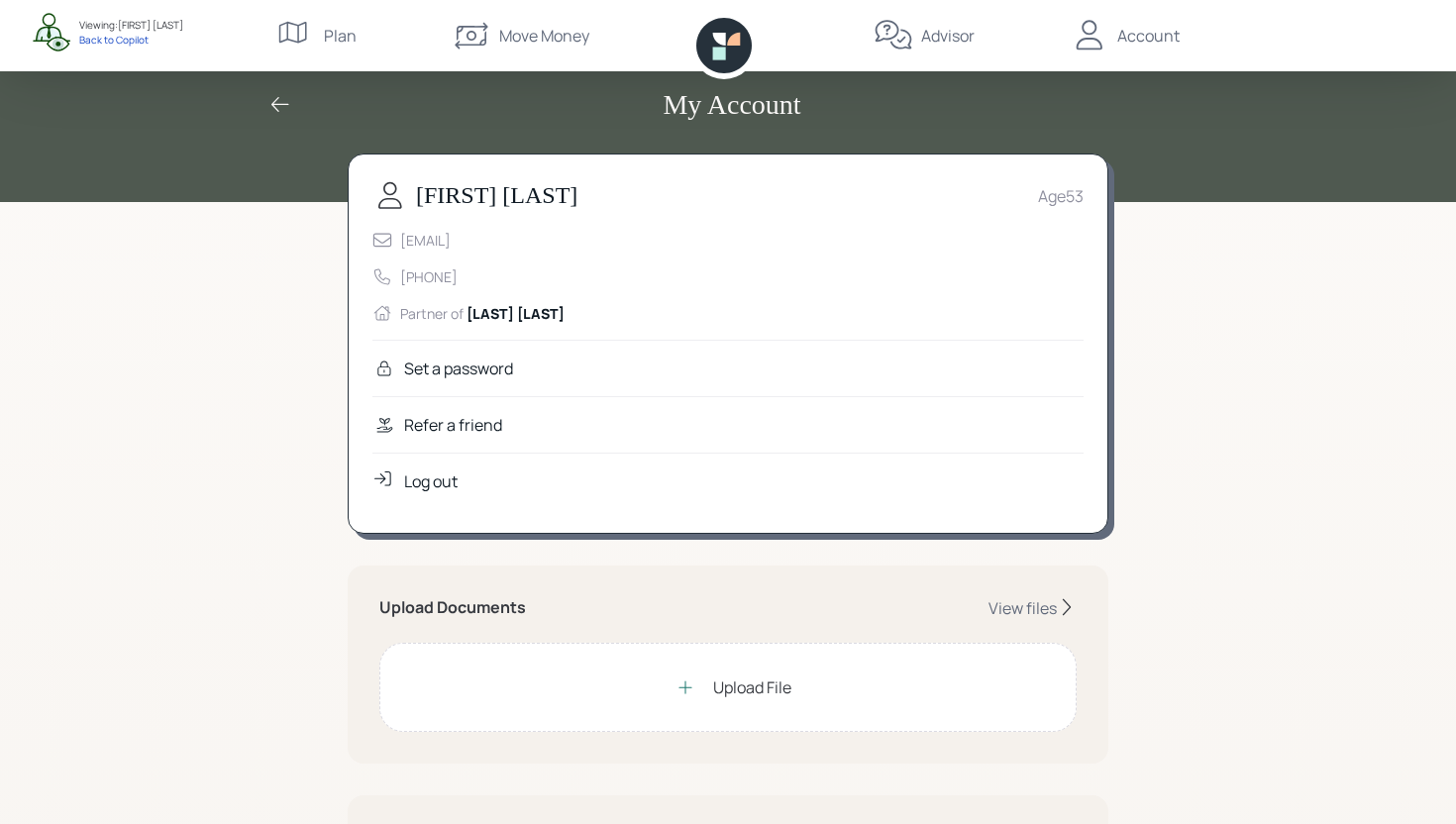 scroll, scrollTop: 0, scrollLeft: 0, axis: both 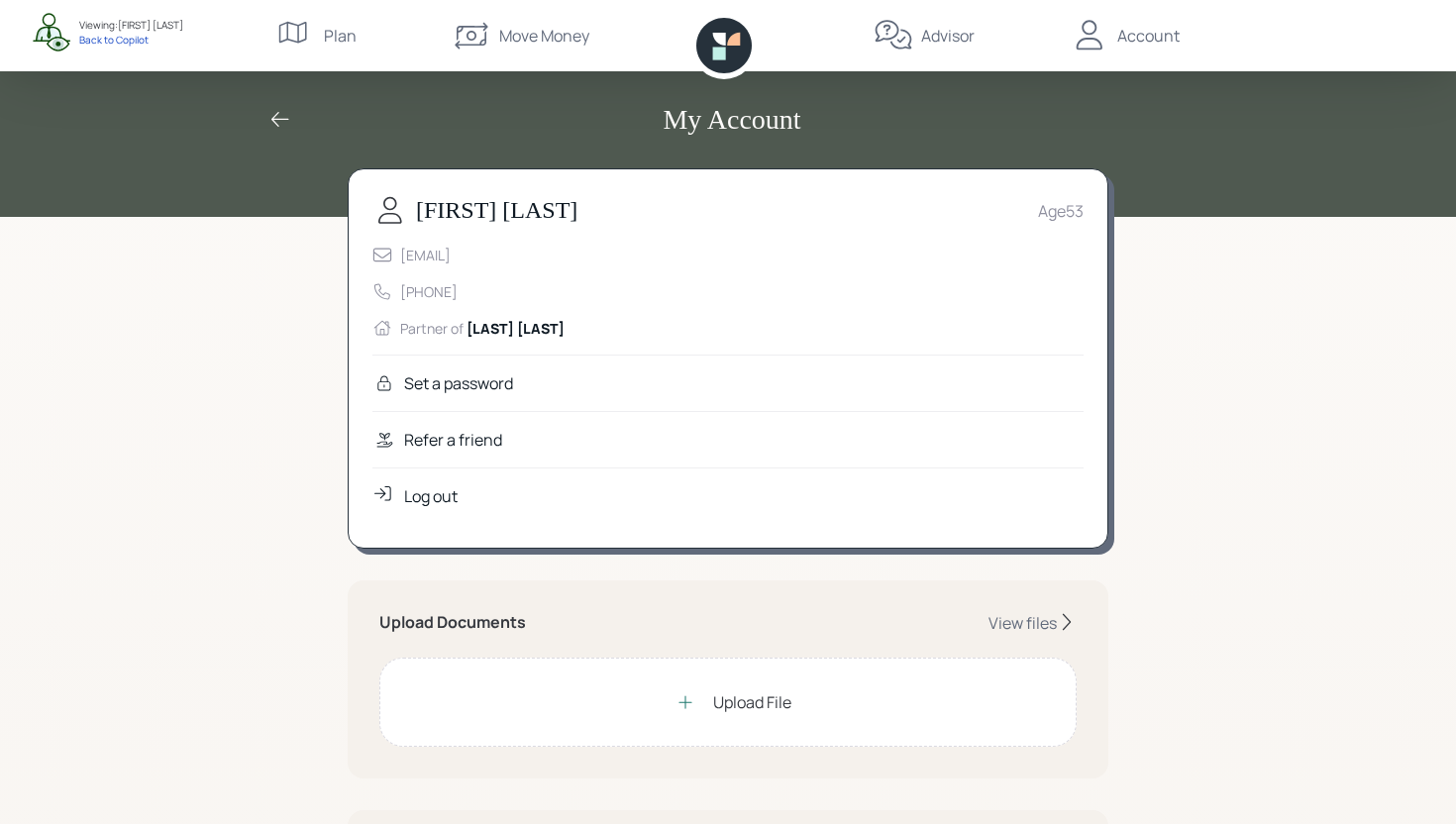 click on "Refer a friend" at bounding box center [459, 383] 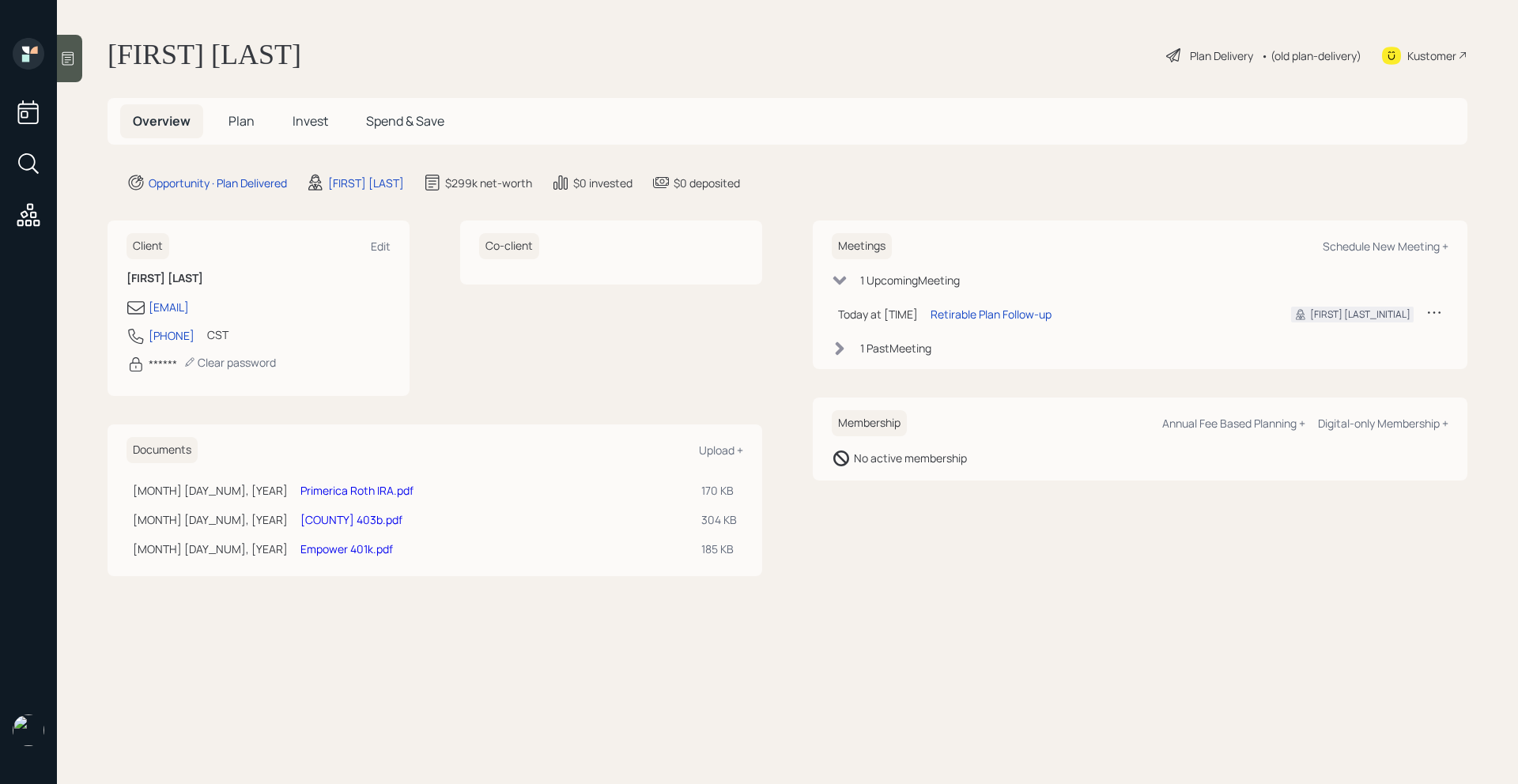 scroll, scrollTop: 0, scrollLeft: 0, axis: both 